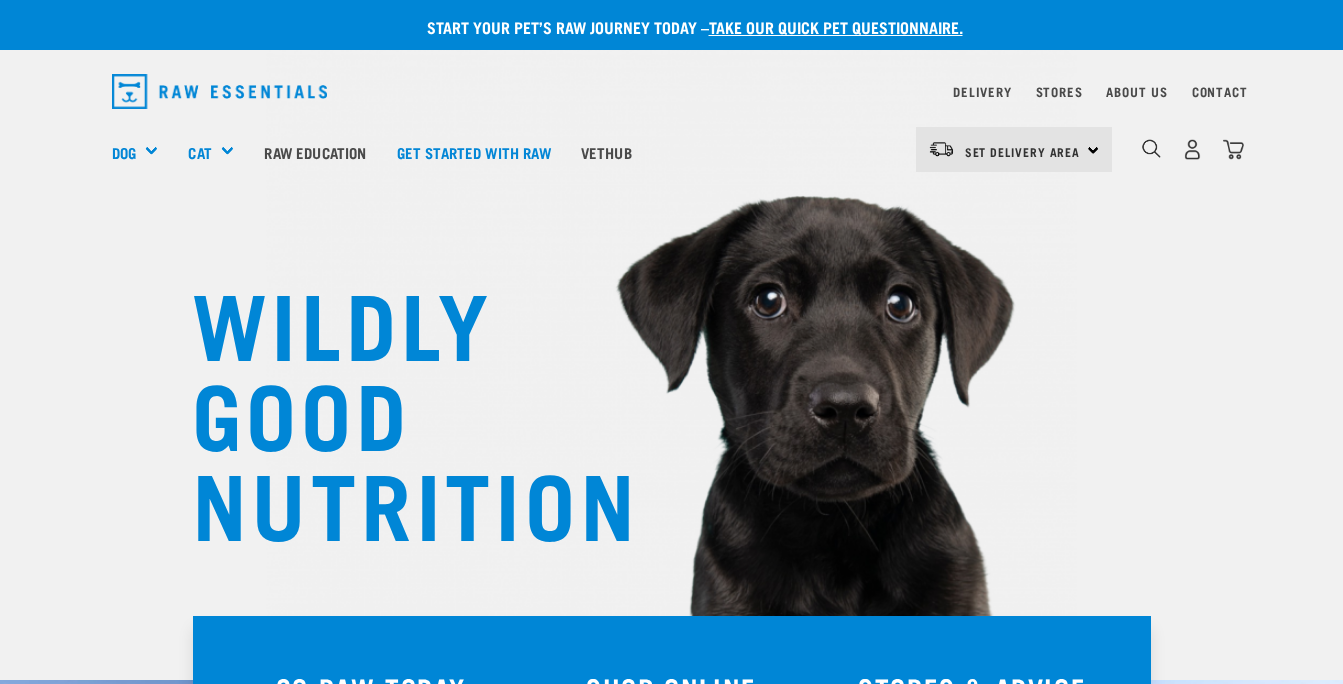 scroll, scrollTop: 0, scrollLeft: 0, axis: both 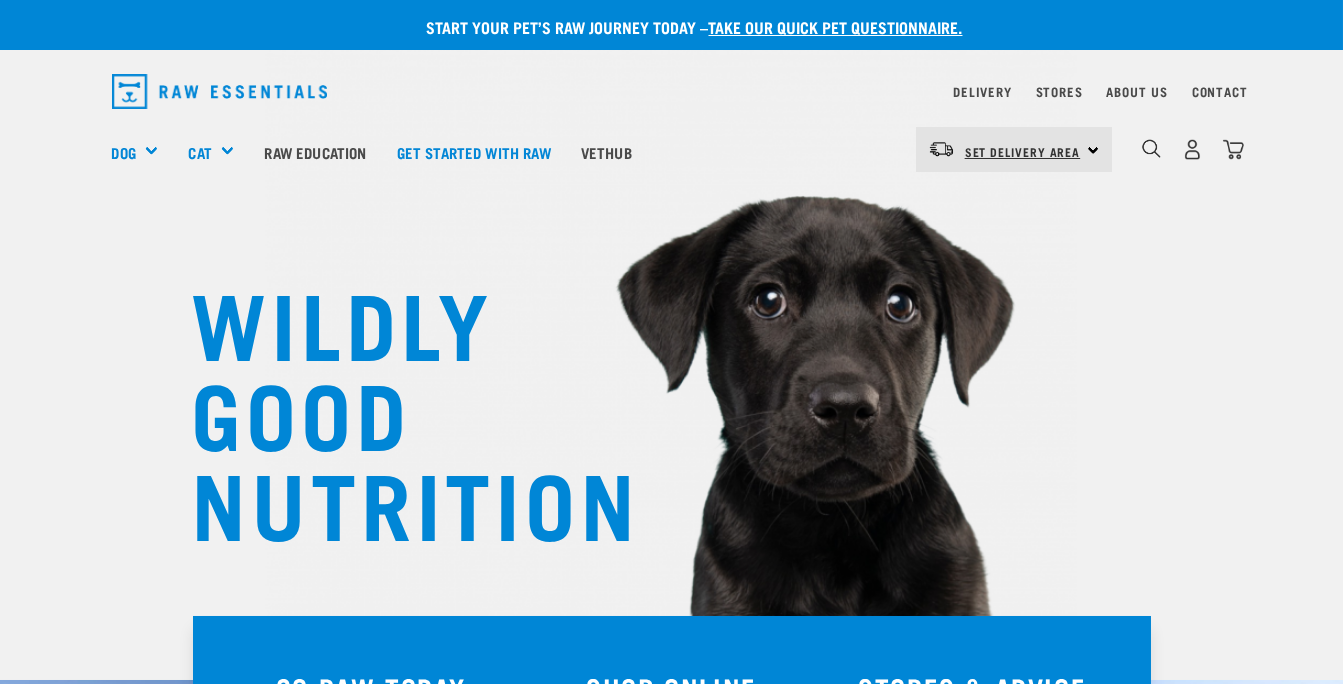 click on "Set Delivery Area" at bounding box center [1023, 151] 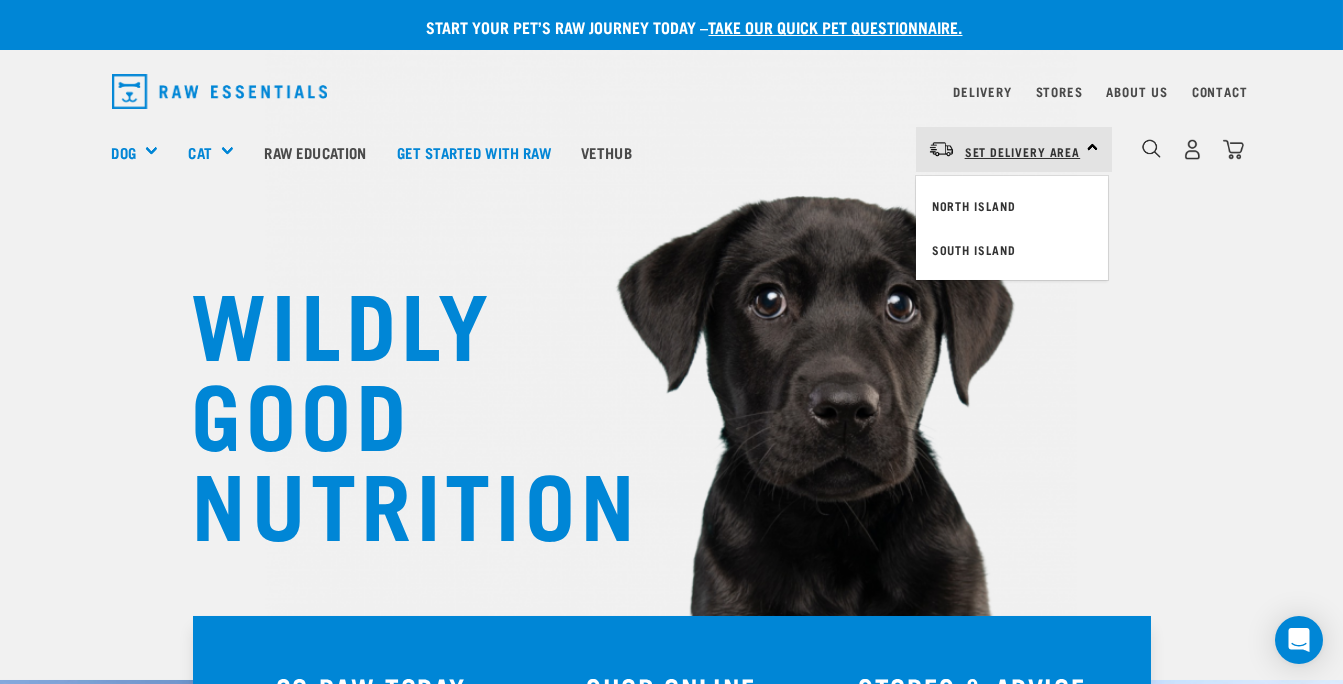 click on "North Island" at bounding box center (1012, 206) 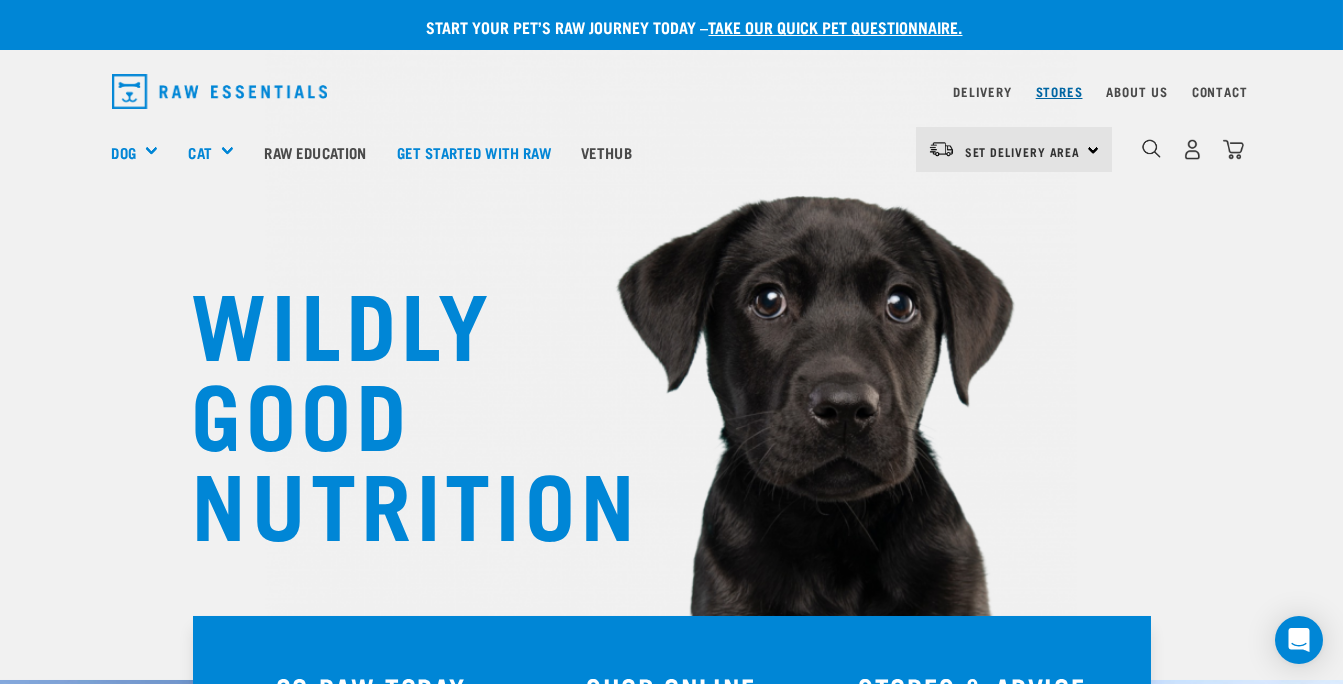 click on "Stores" at bounding box center [1059, 91] 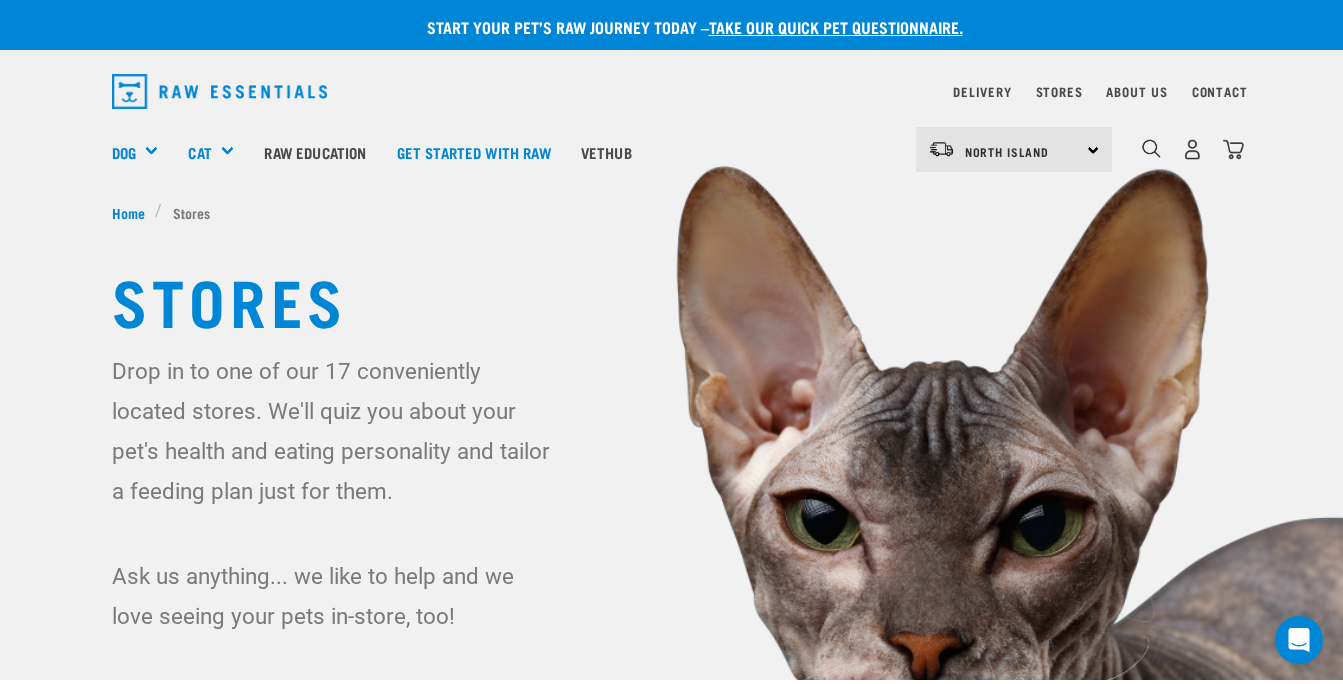 scroll, scrollTop: 0, scrollLeft: 0, axis: both 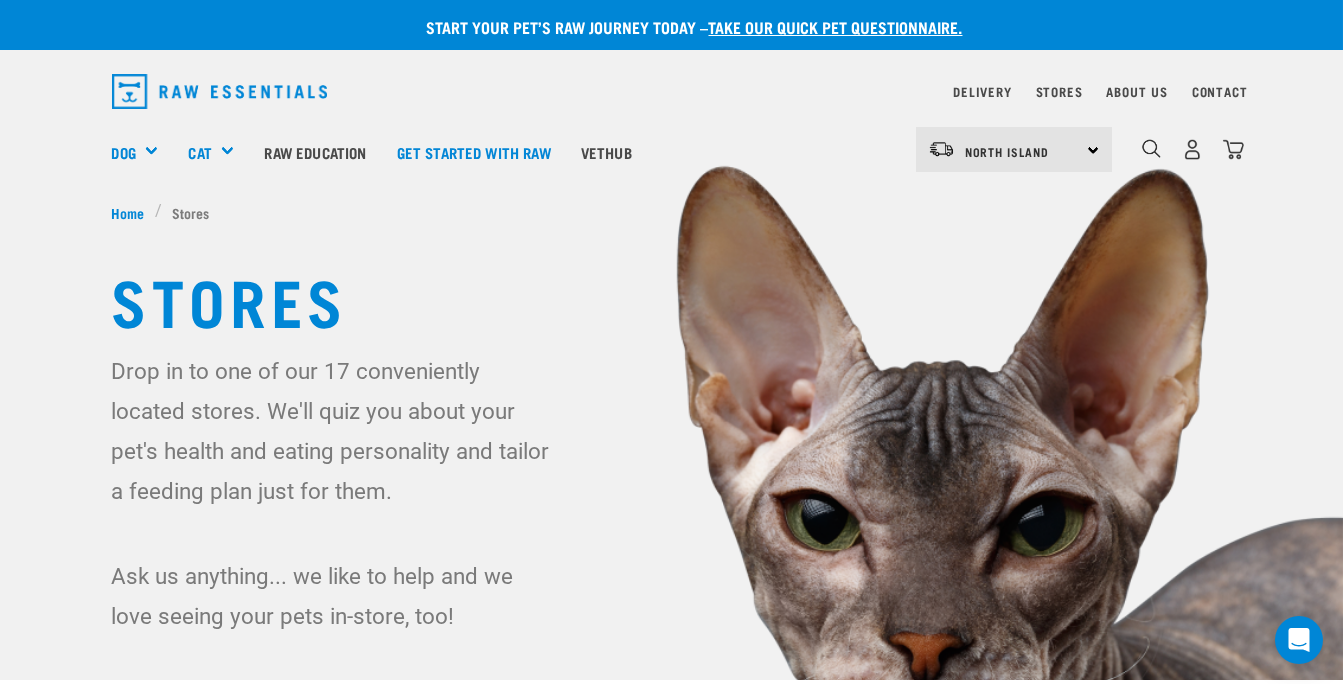 click on "Delivery" at bounding box center [982, 91] 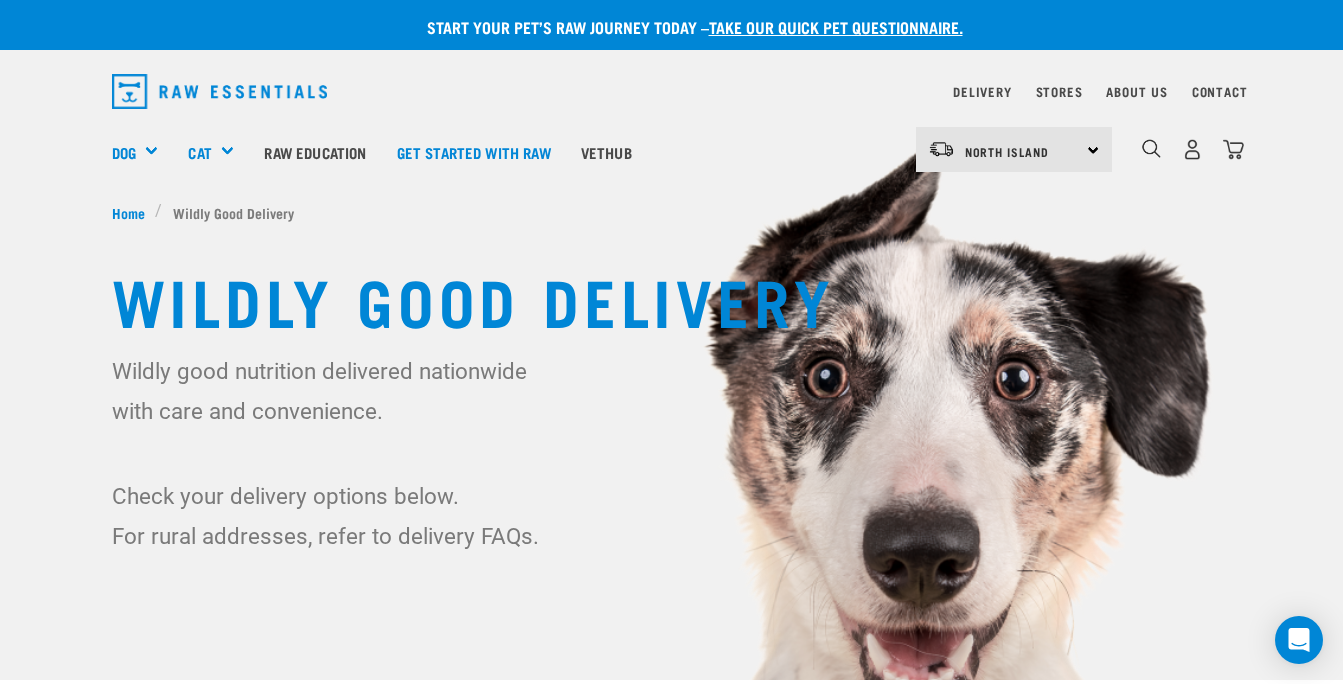 scroll, scrollTop: 0, scrollLeft: 0, axis: both 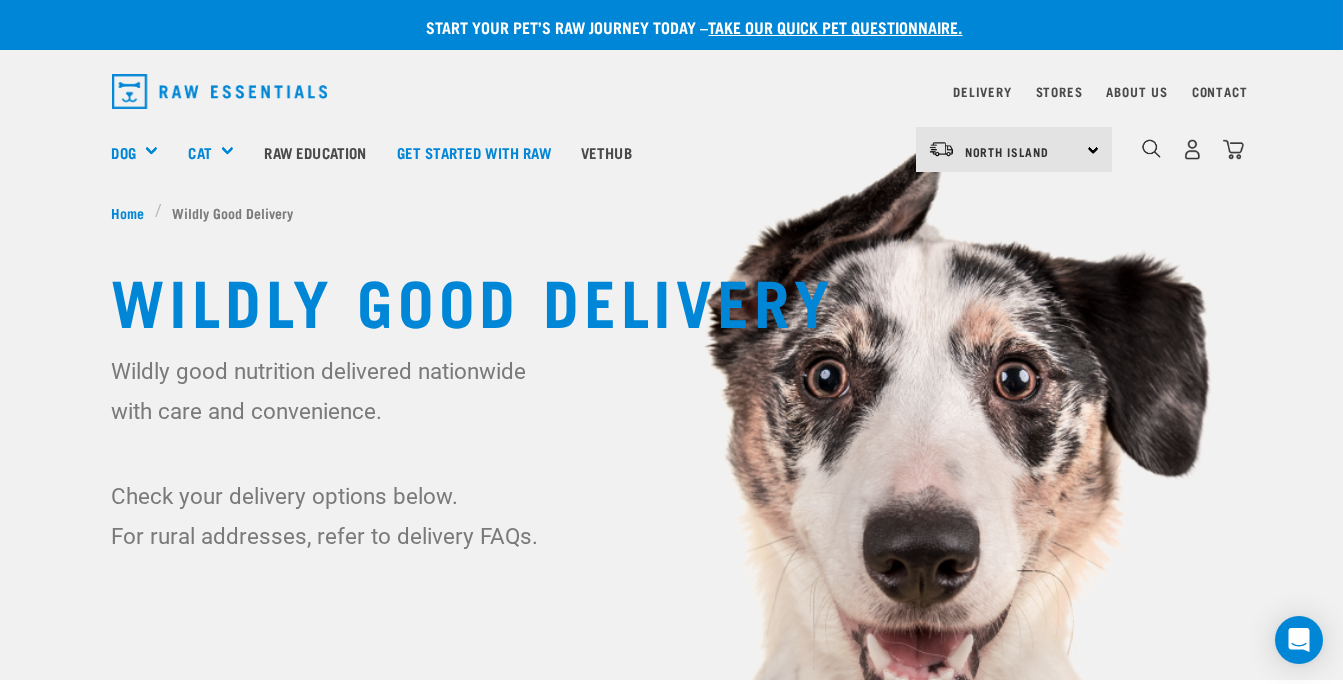 click on "North Island" at bounding box center (1007, 151) 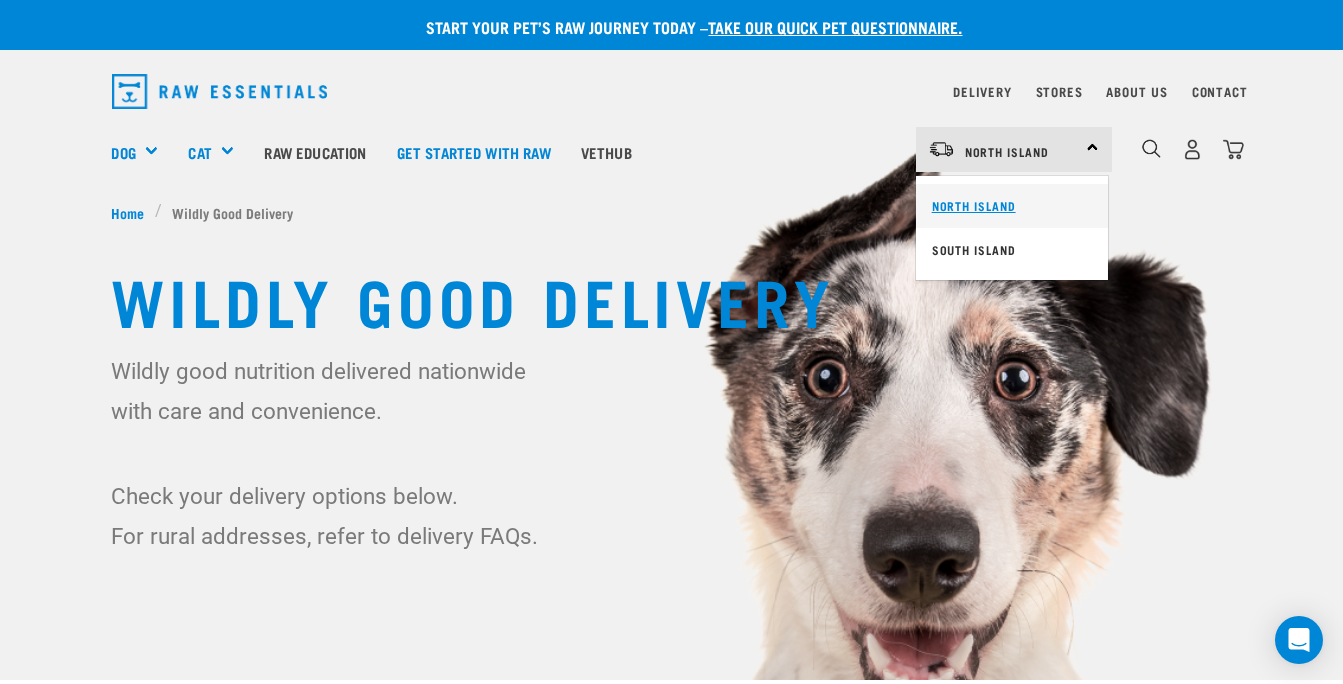 click on "North Island" at bounding box center (1012, 206) 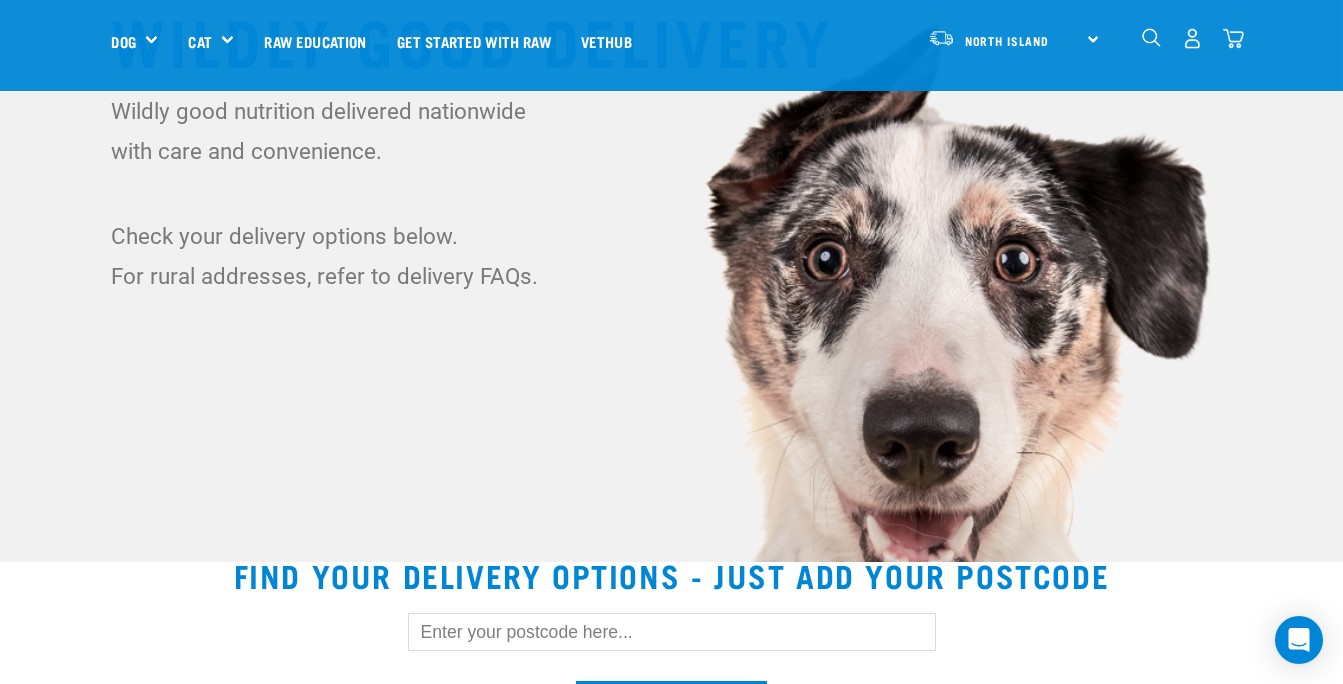 scroll, scrollTop: 201, scrollLeft: 0, axis: vertical 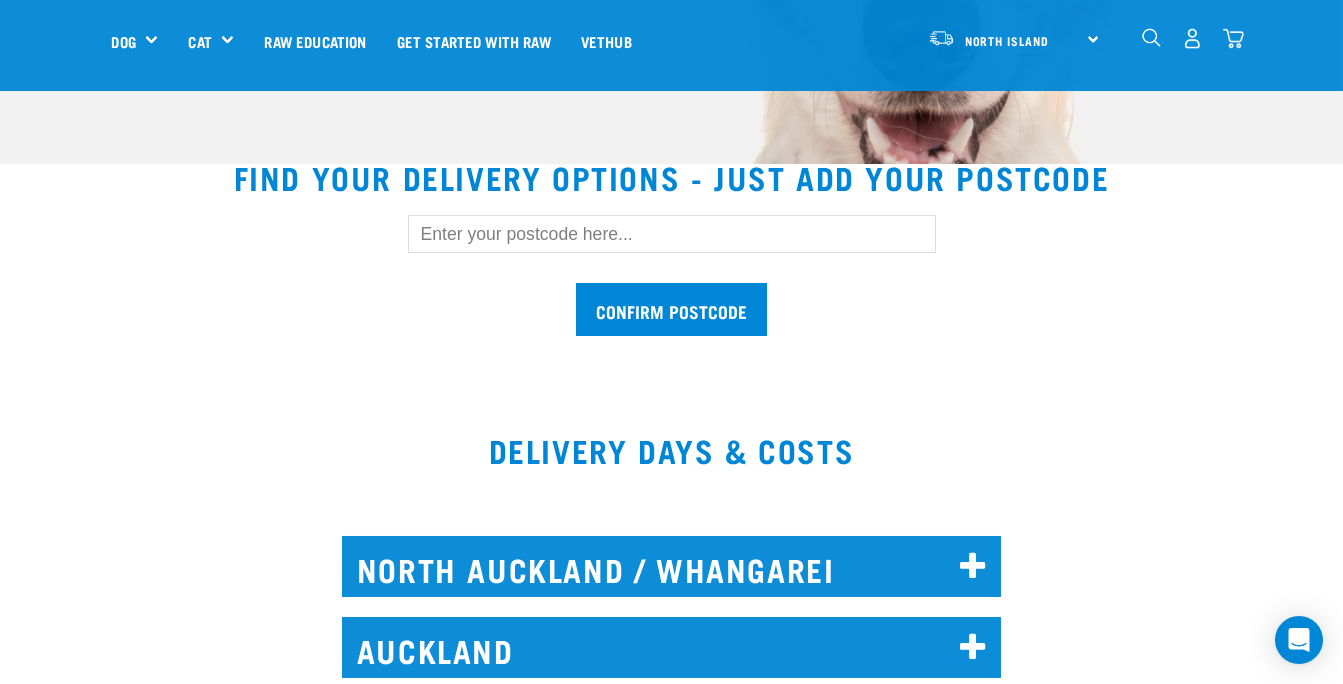 click at bounding box center [672, 234] 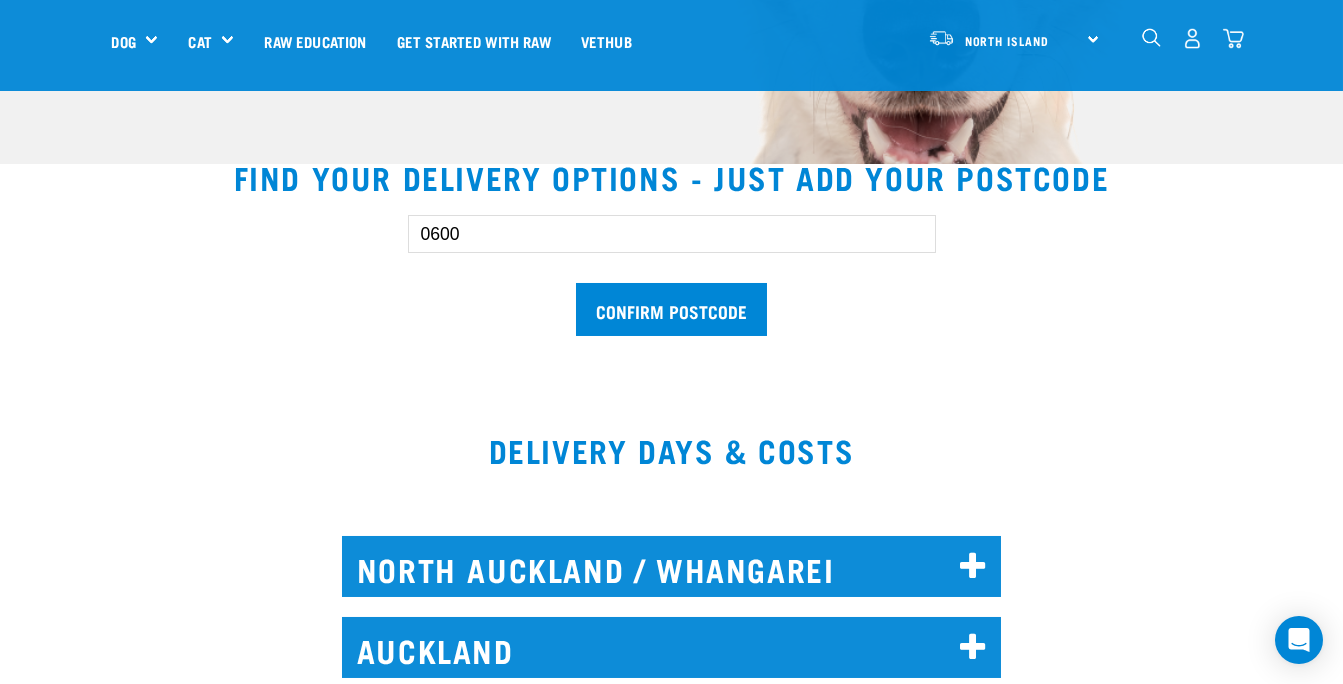 type on "0600" 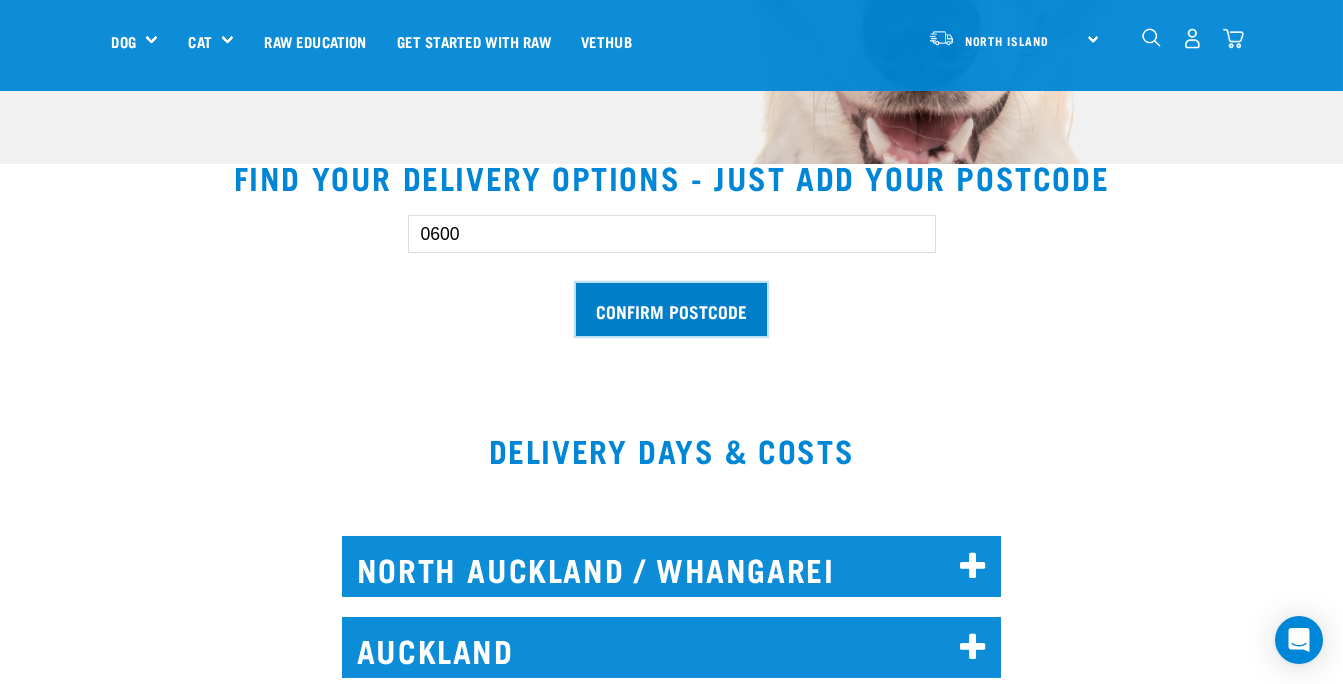 click on "Confirm postcode" at bounding box center (671, 309) 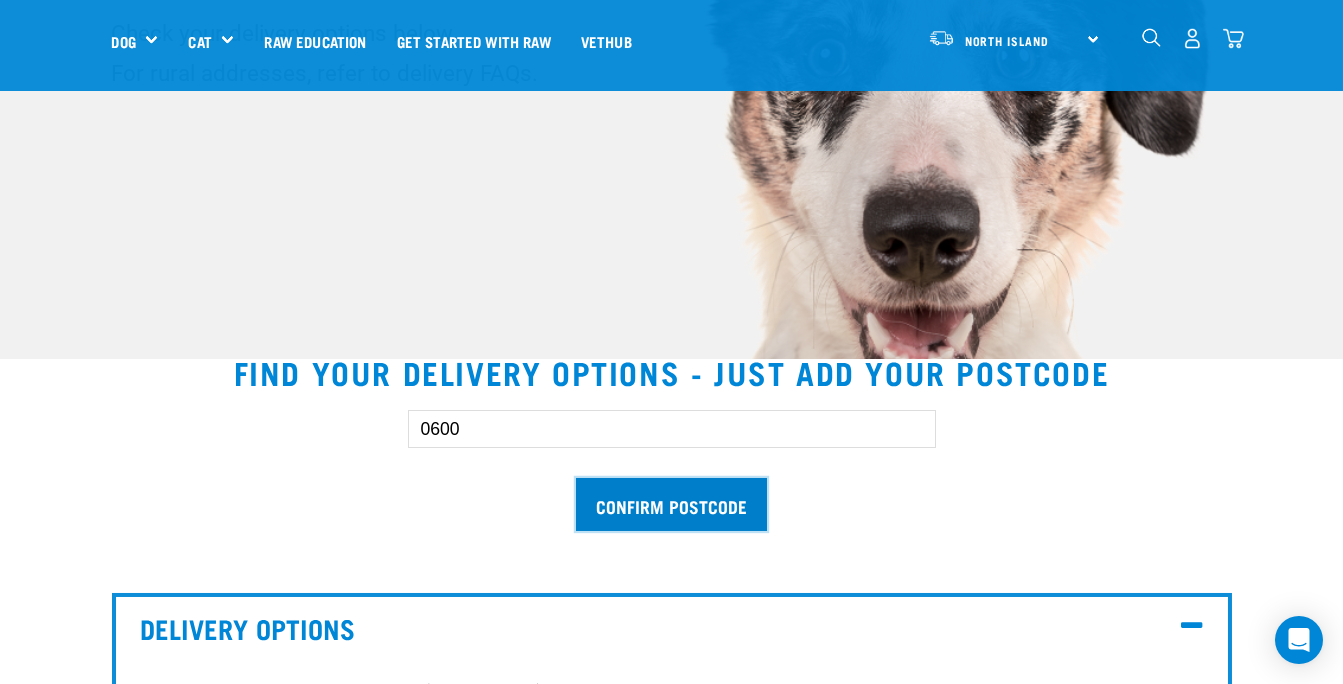 scroll, scrollTop: 323, scrollLeft: 0, axis: vertical 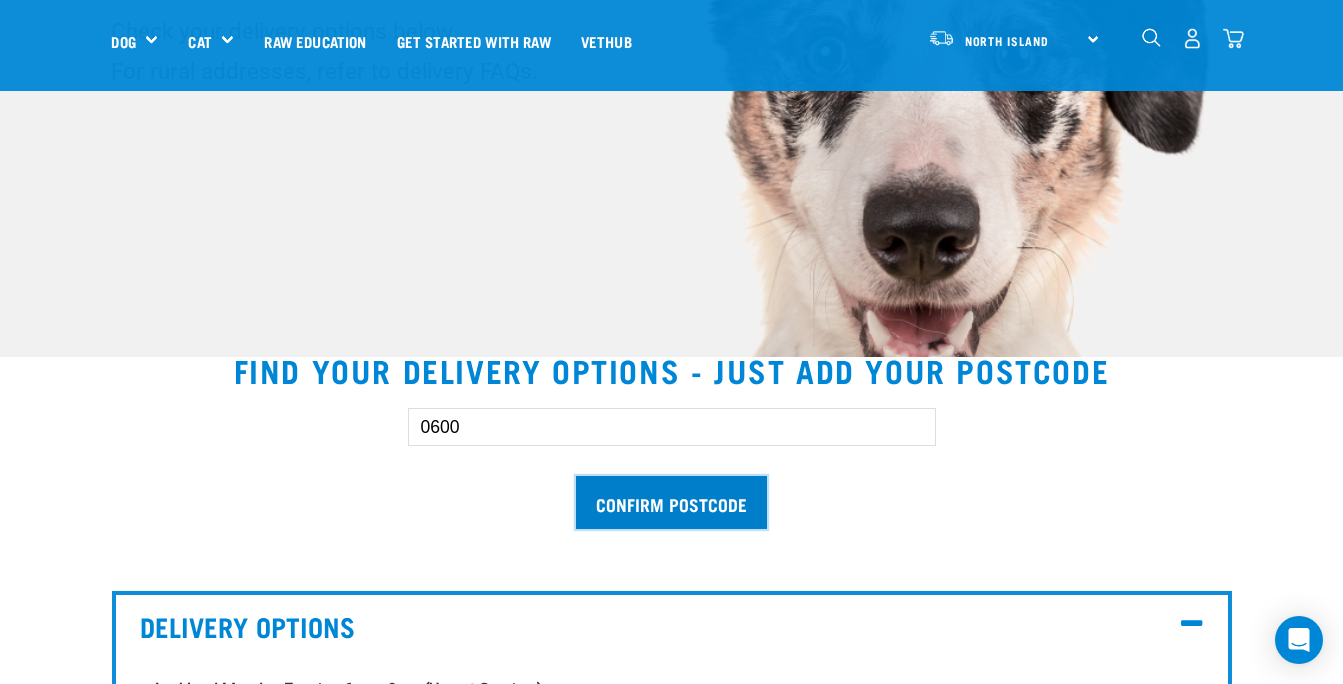 click on "Confirm postcode" at bounding box center [671, 502] 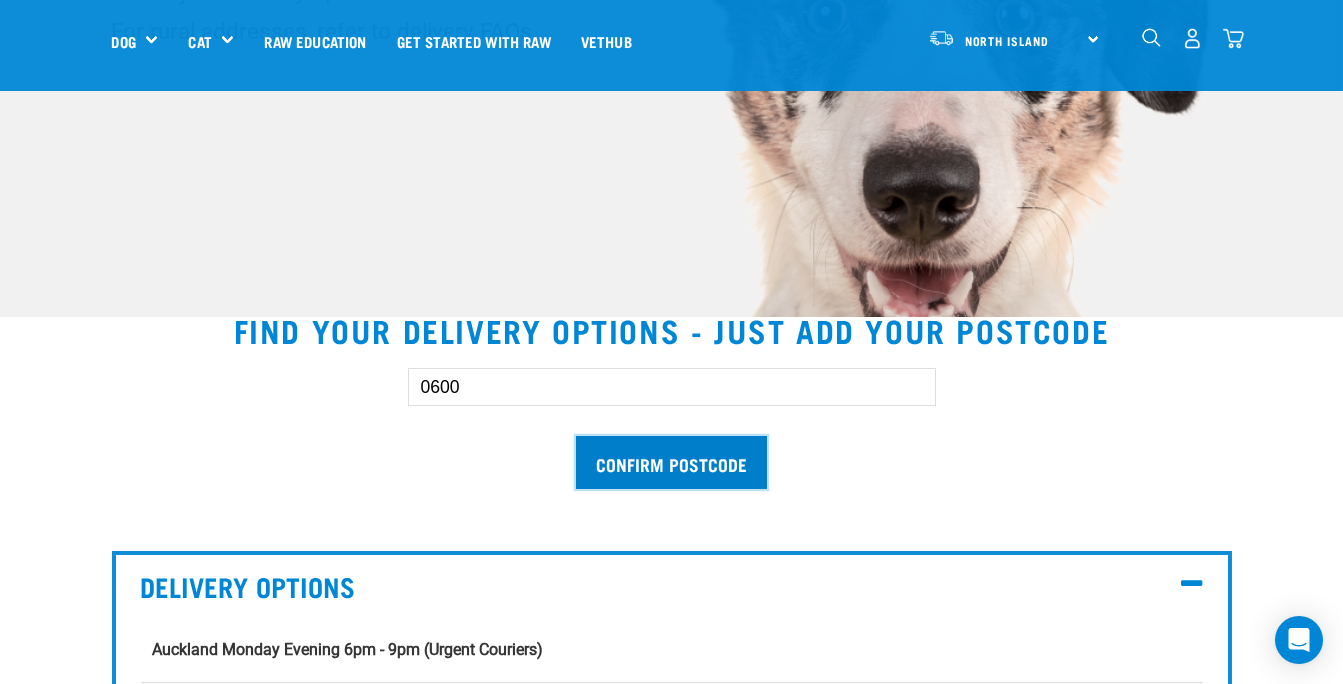 scroll, scrollTop: 393, scrollLeft: 0, axis: vertical 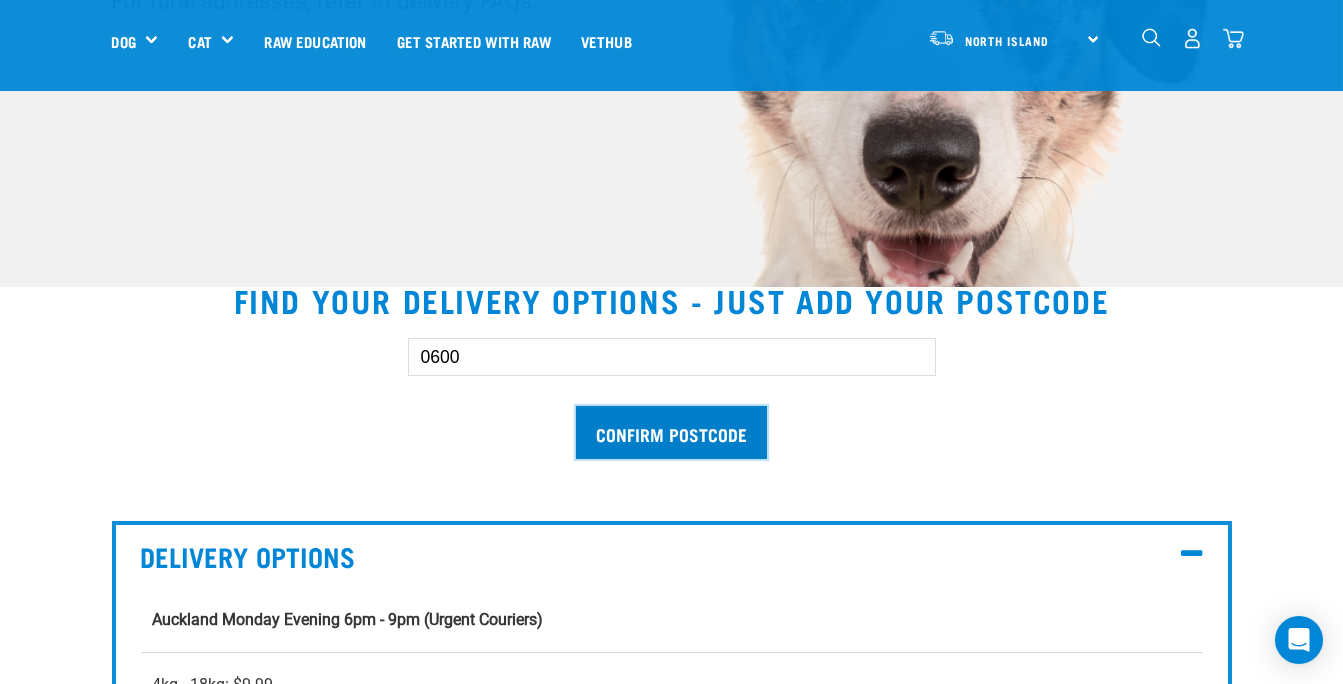click on "Confirm postcode" at bounding box center [671, 432] 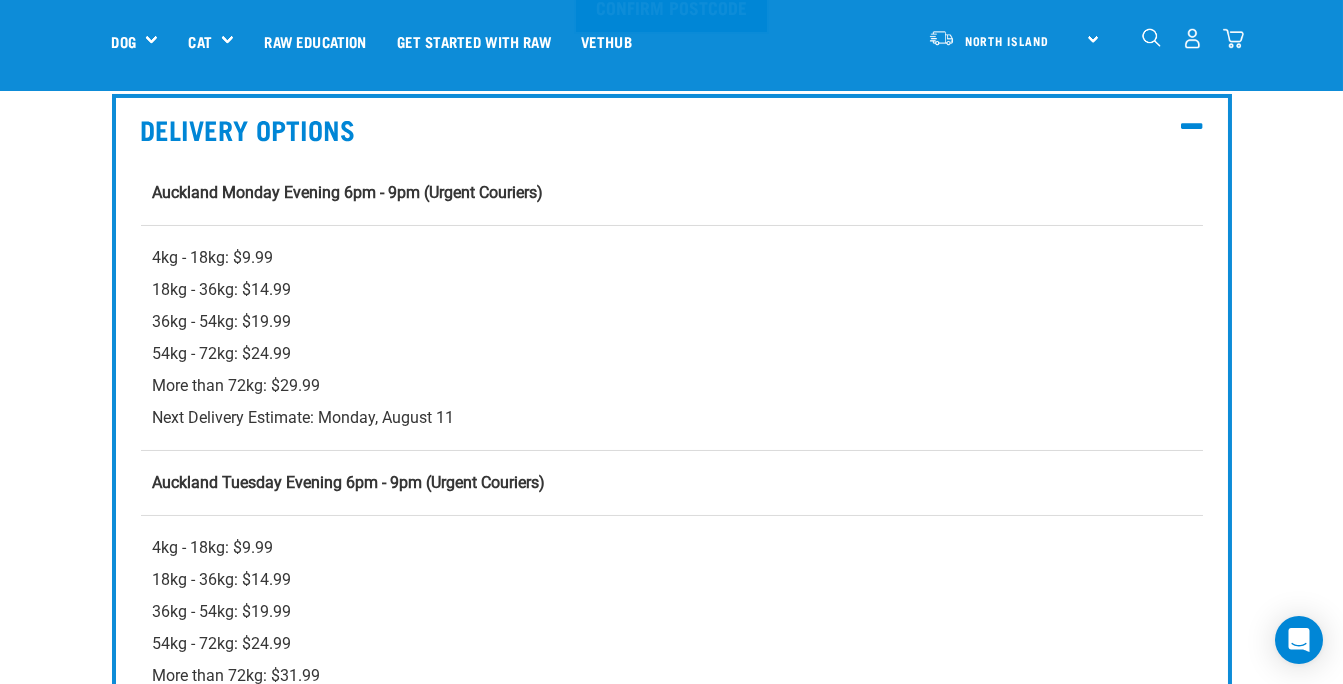 scroll, scrollTop: 873, scrollLeft: 0, axis: vertical 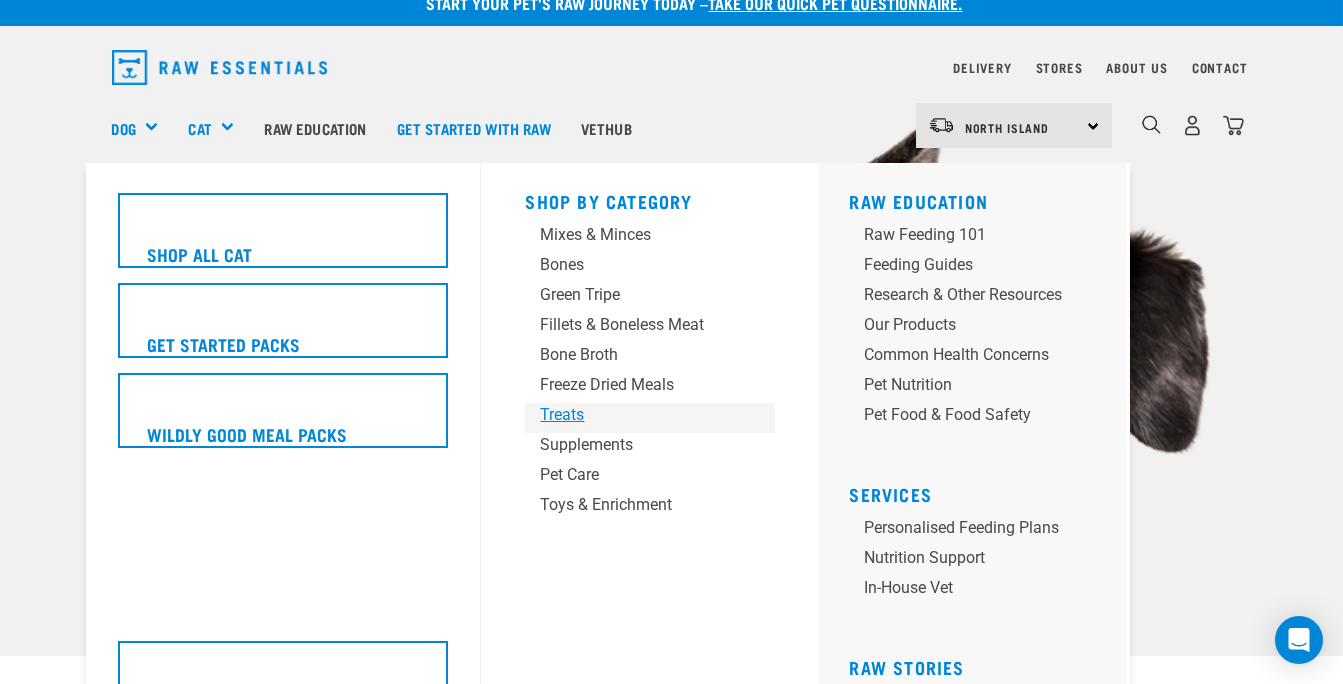 click on "Treats" at bounding box center (633, 415) 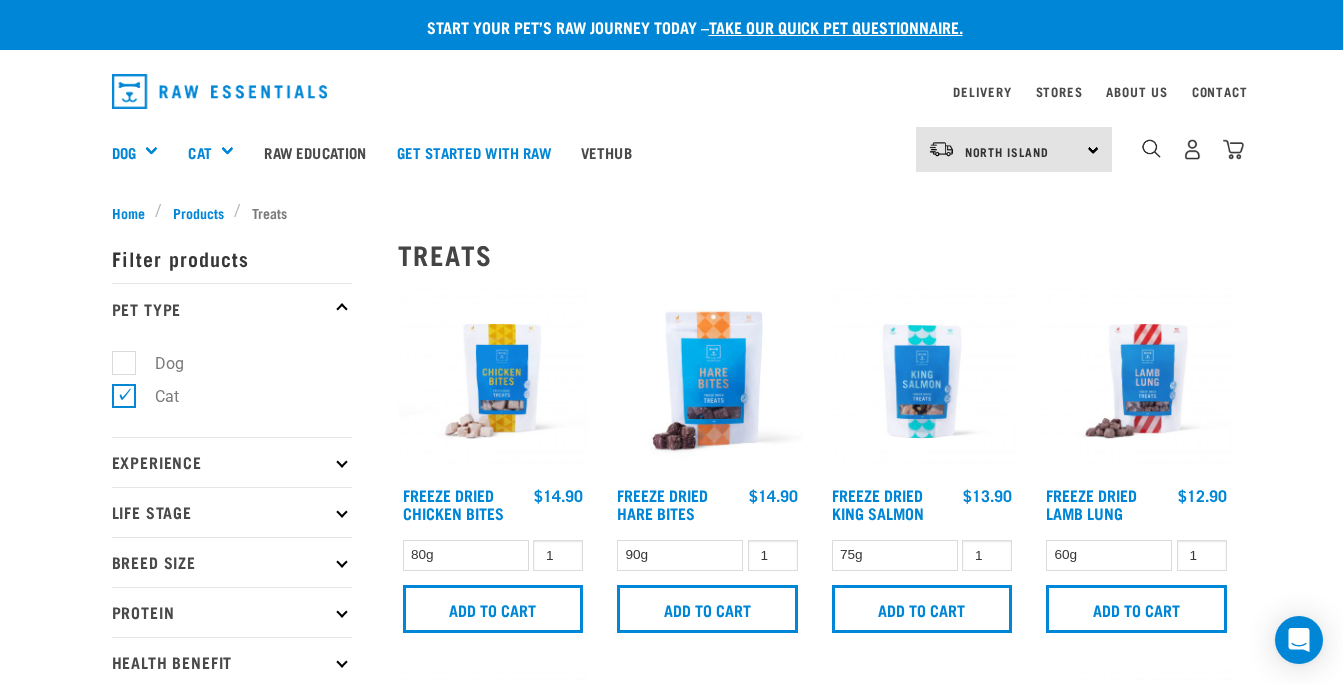scroll, scrollTop: 0, scrollLeft: 0, axis: both 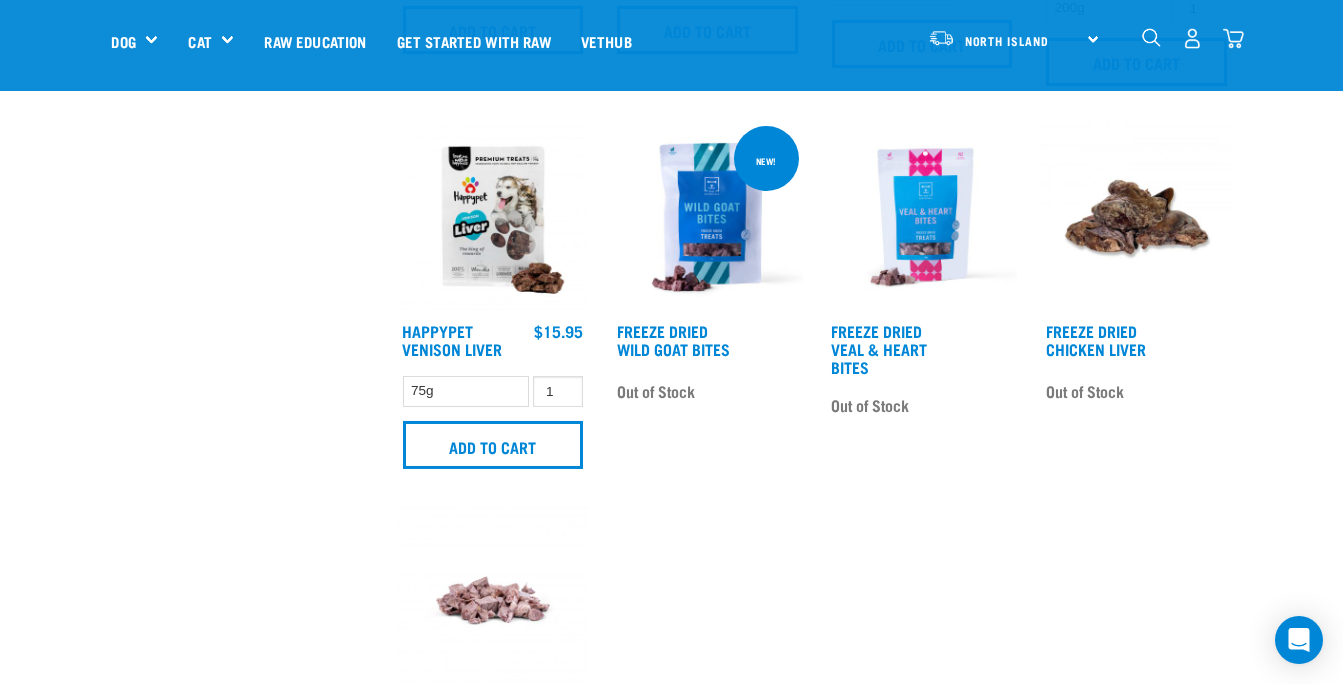 click at bounding box center (707, 217) 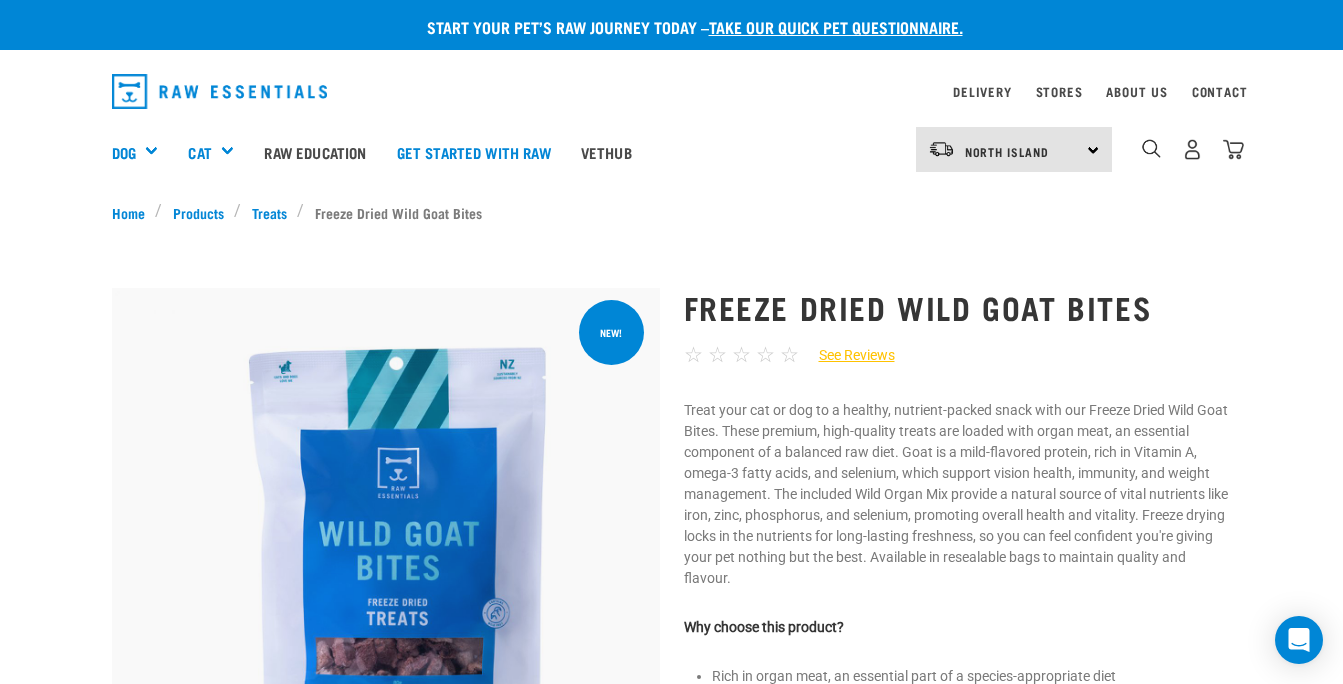 scroll, scrollTop: 0, scrollLeft: 0, axis: both 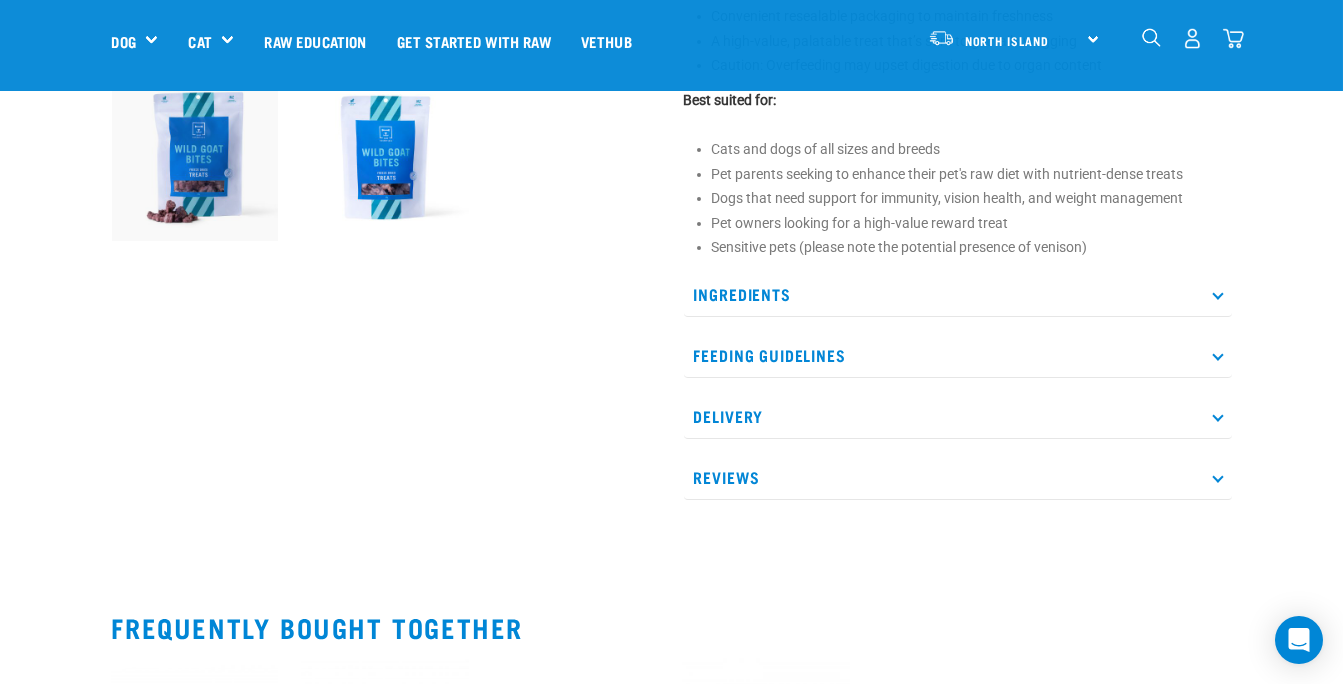 click on "Ingredients" at bounding box center [958, 294] 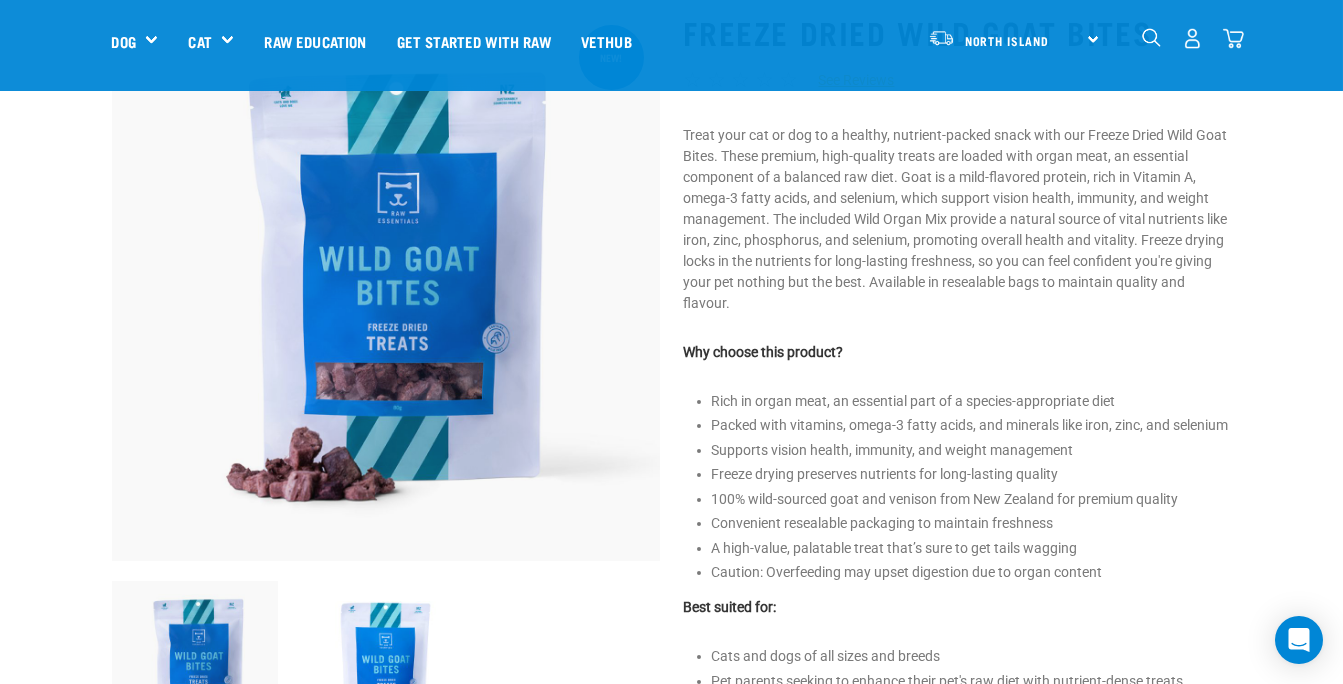 scroll, scrollTop: 0, scrollLeft: 0, axis: both 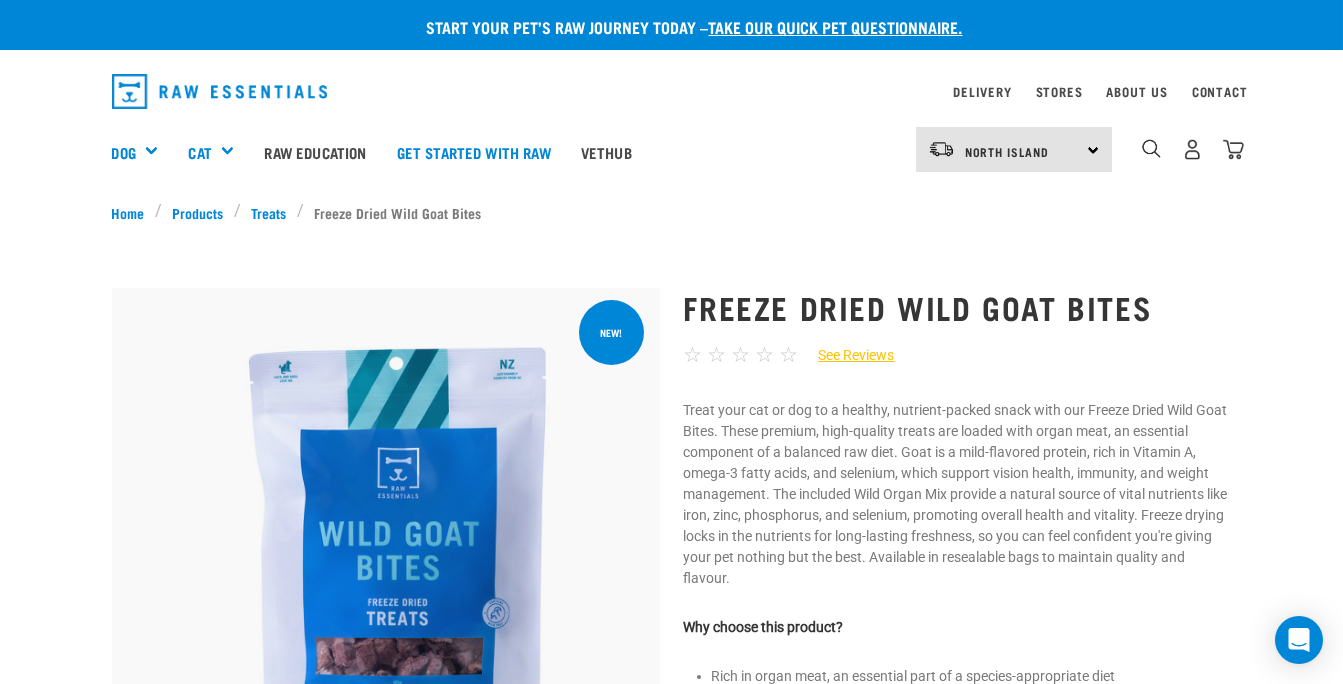 click at bounding box center [386, 826] 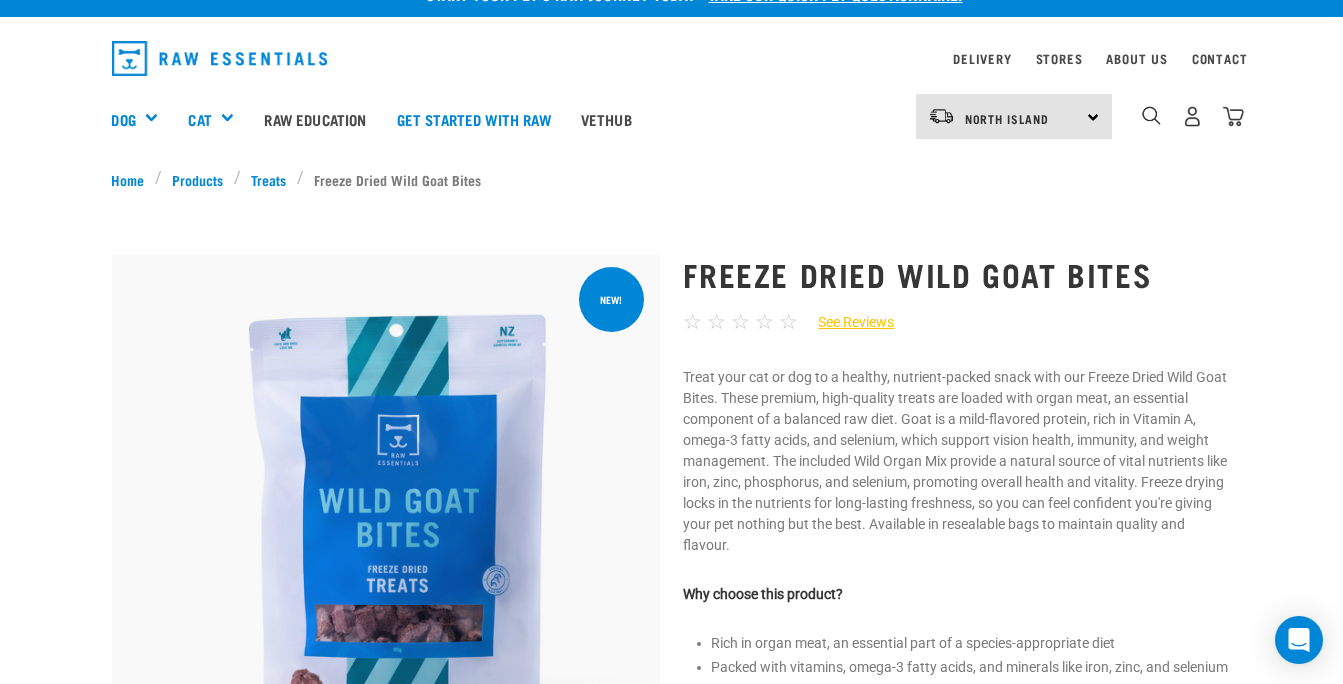 scroll, scrollTop: 0, scrollLeft: 0, axis: both 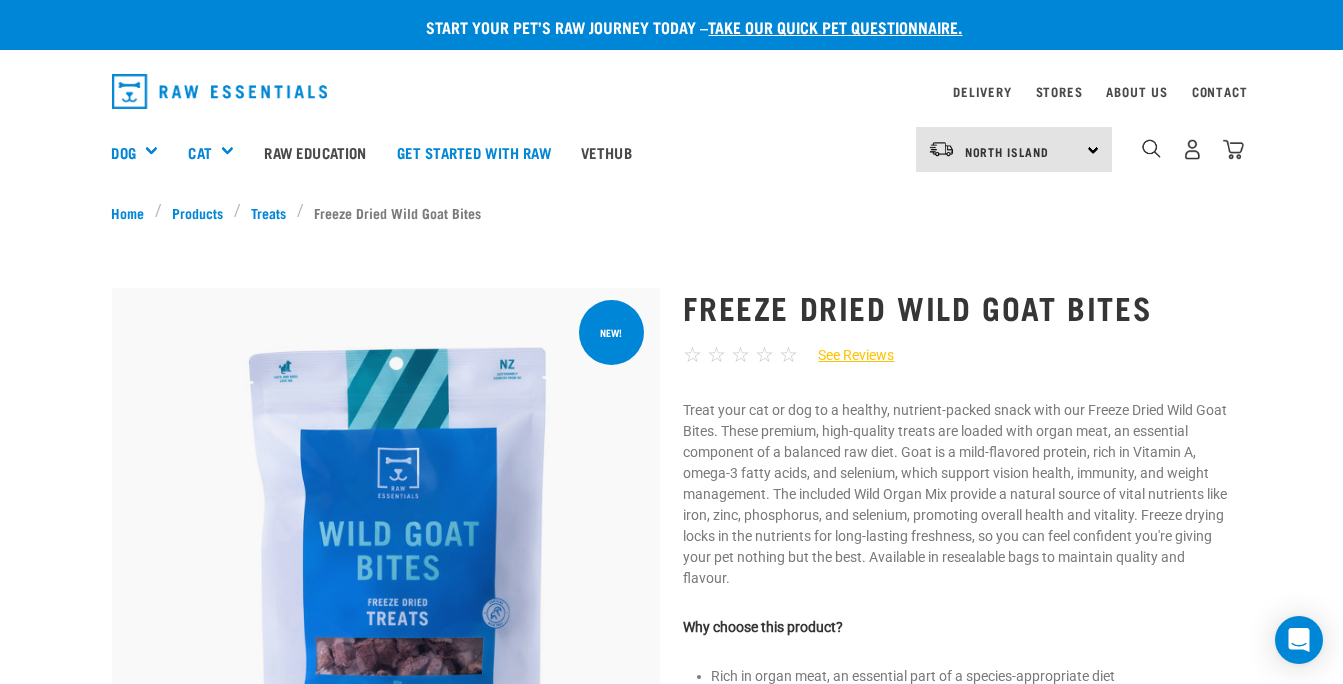click on "Raw Education" at bounding box center [315, 152] 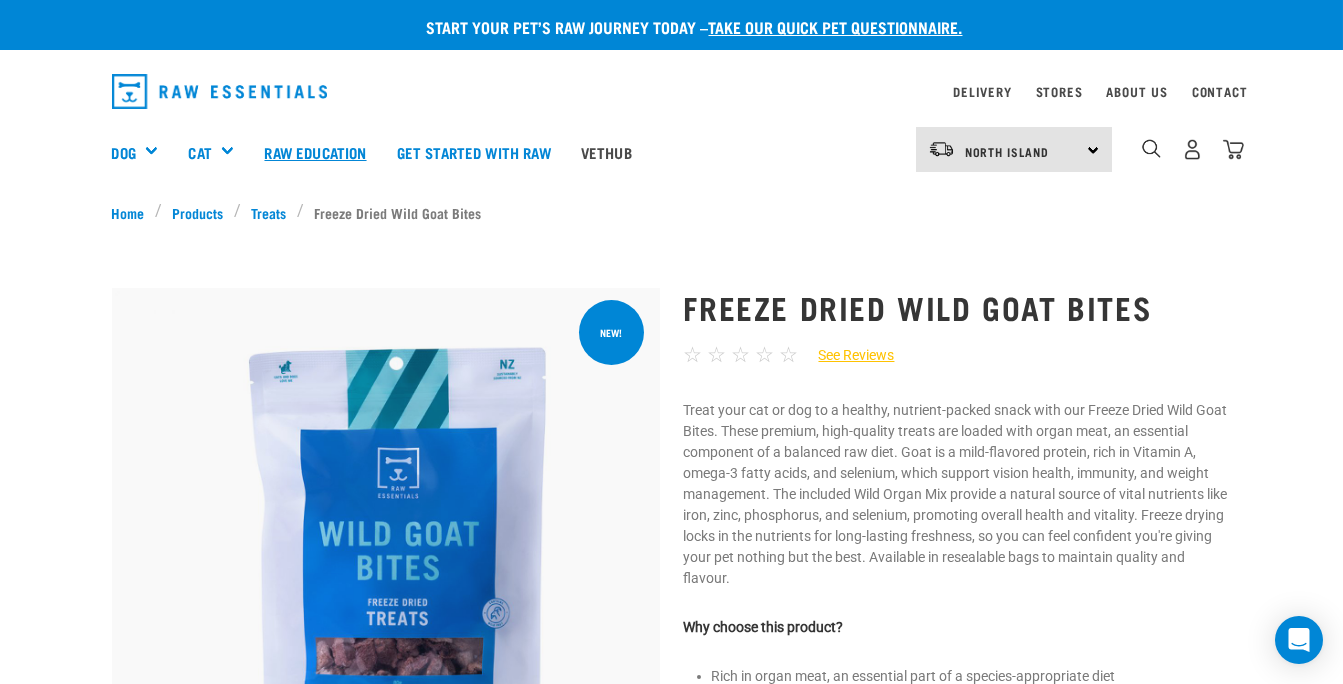 click on "Cat" at bounding box center [218, 152] 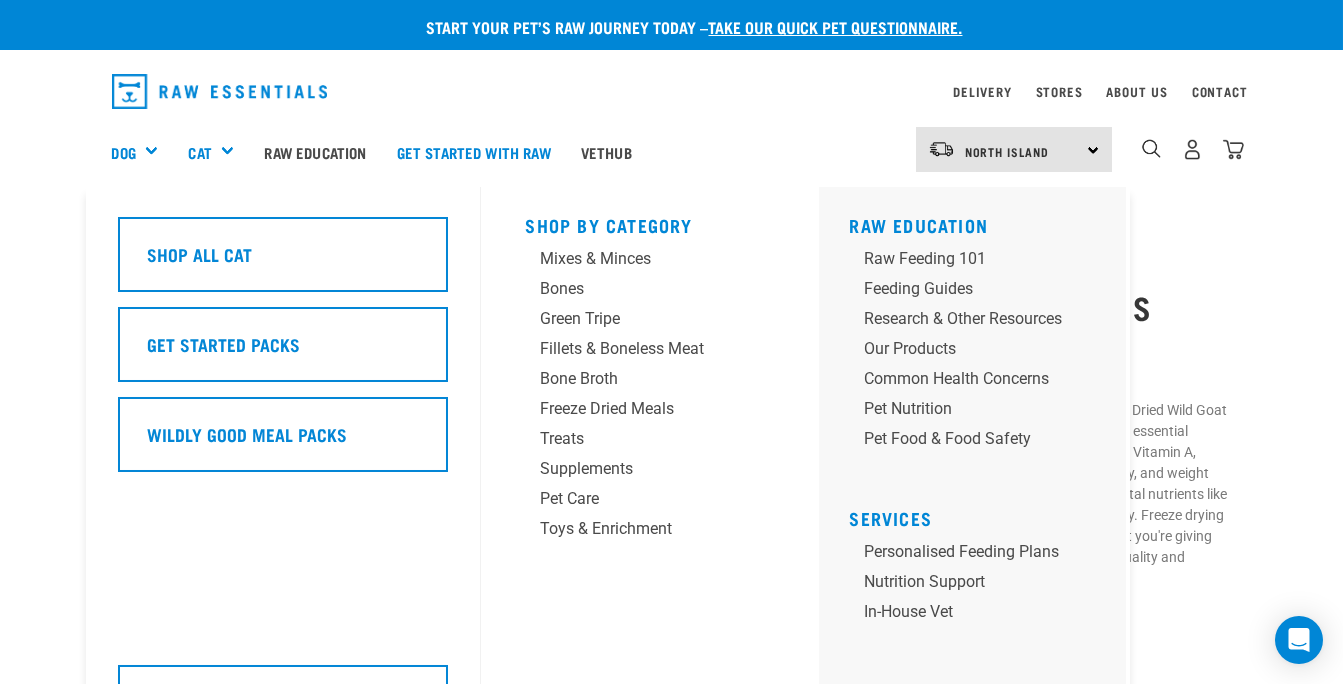click on "Dog" at bounding box center [124, 152] 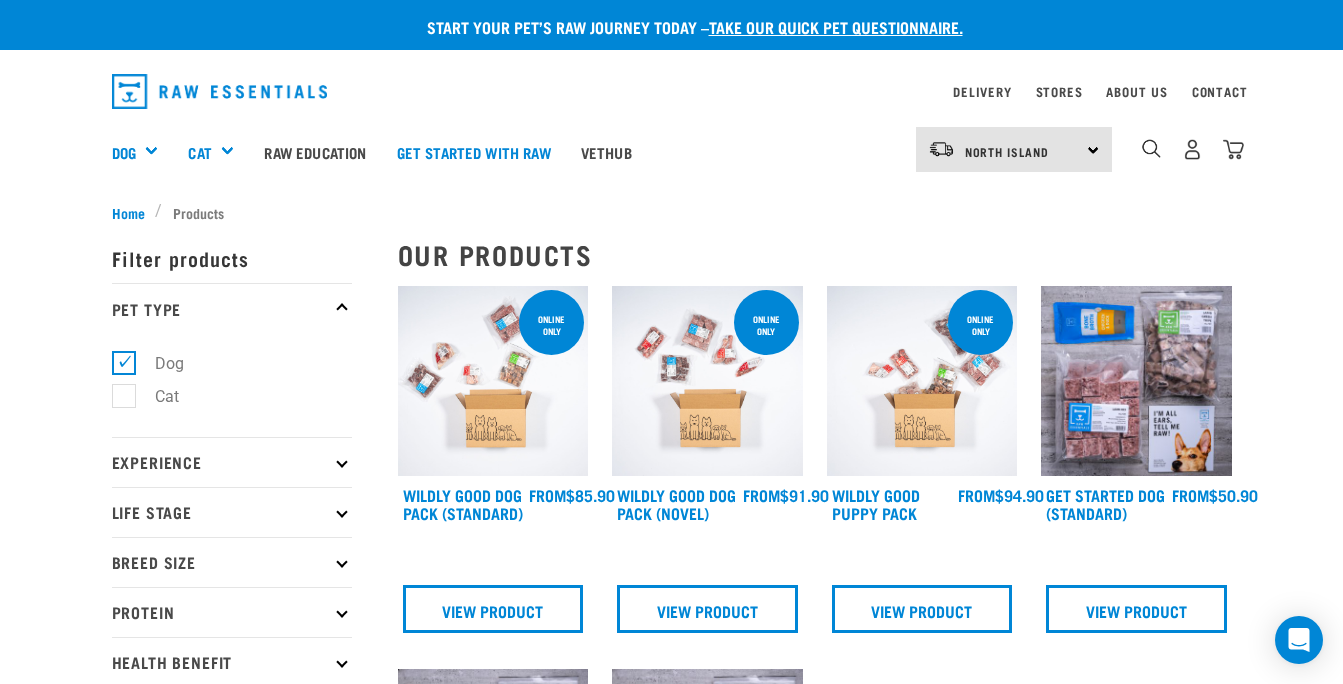 scroll, scrollTop: 0, scrollLeft: 0, axis: both 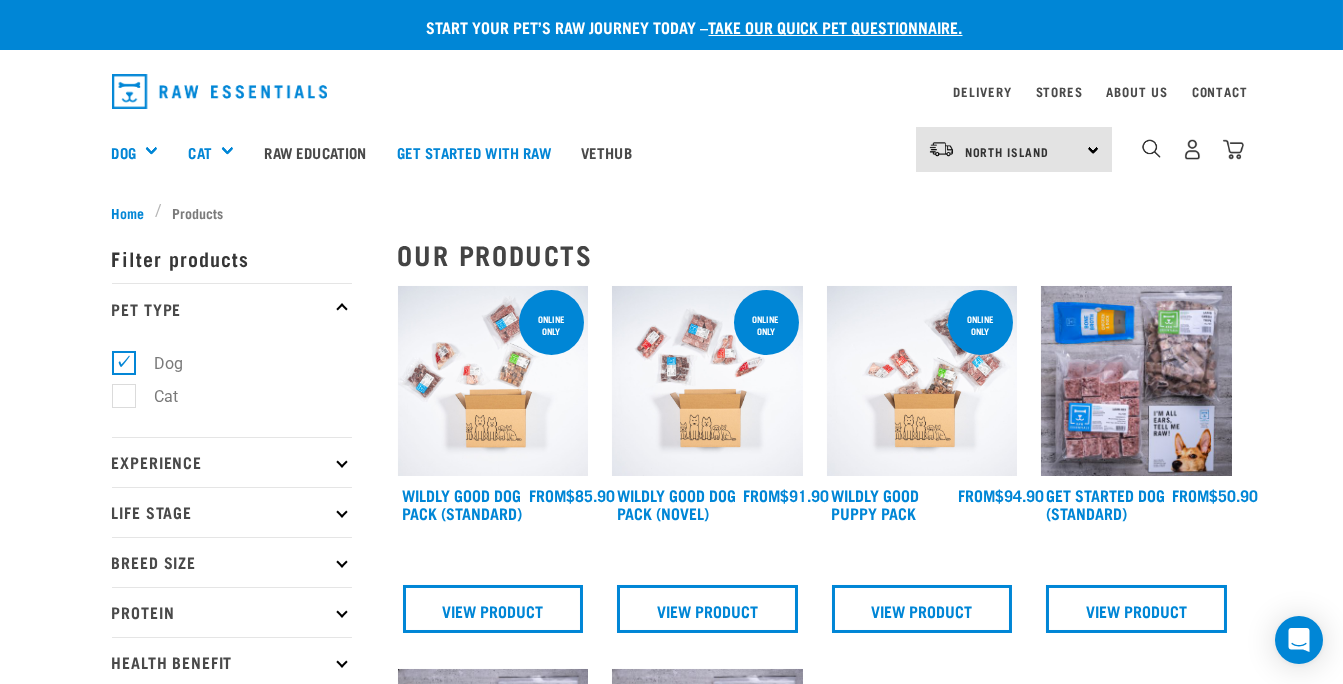 click on "Dog" at bounding box center [124, 152] 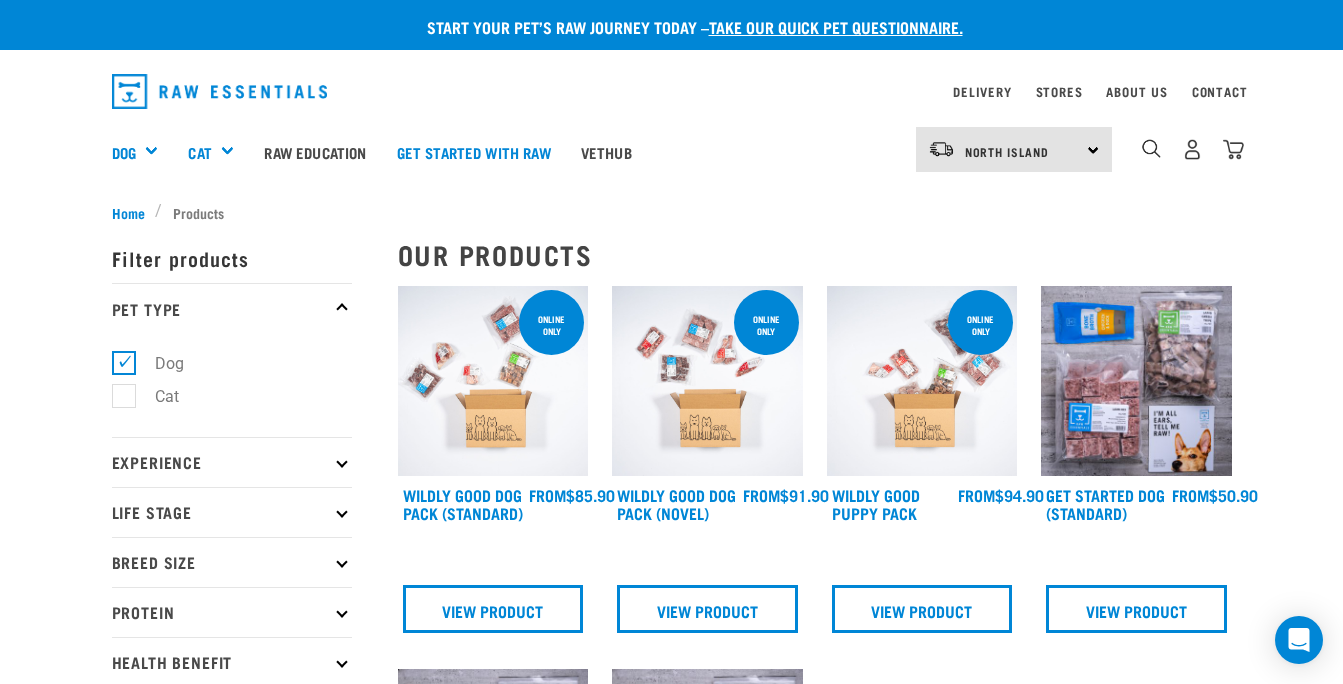scroll, scrollTop: 0, scrollLeft: 0, axis: both 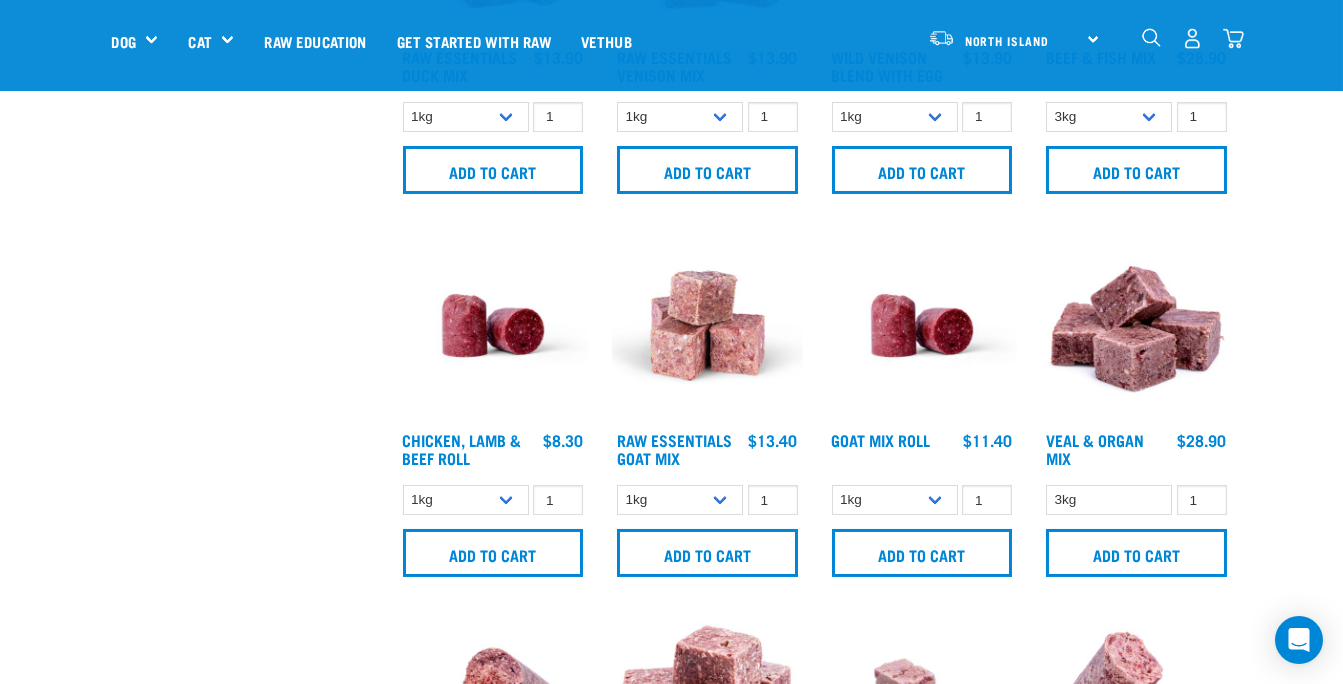 click on "Get started with Raw" at bounding box center (474, 41) 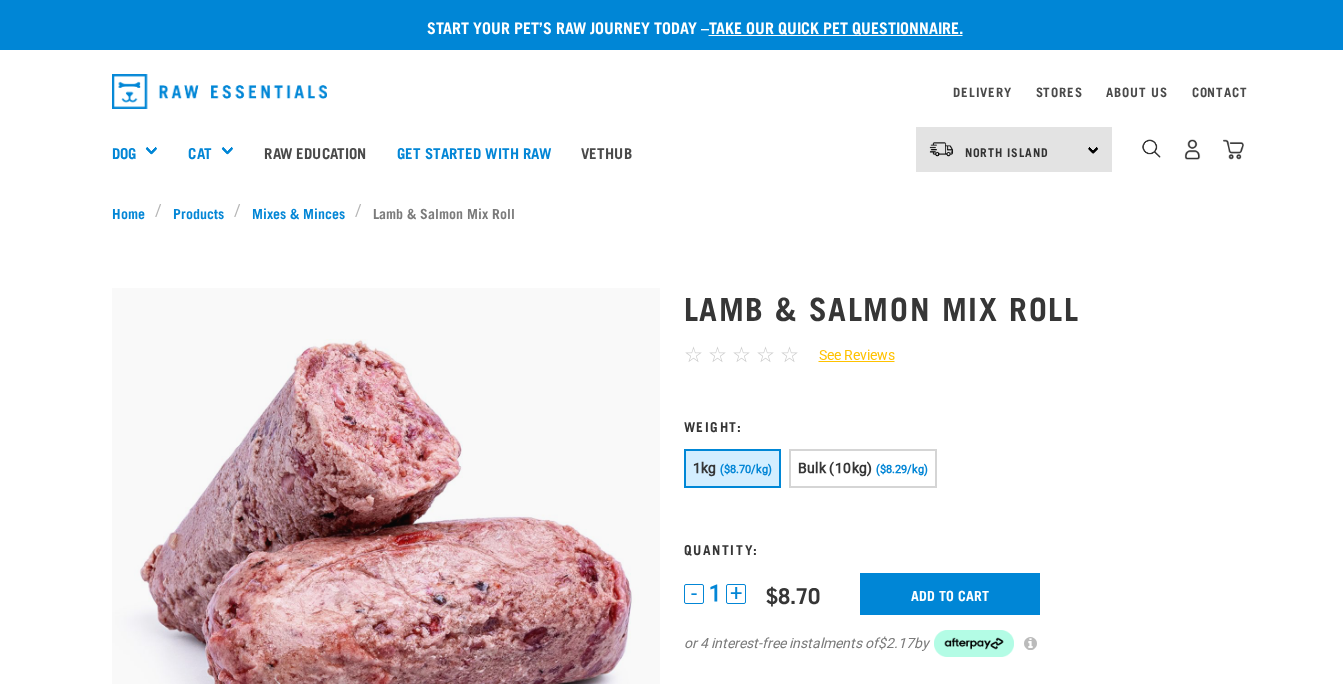 scroll, scrollTop: 0, scrollLeft: 0, axis: both 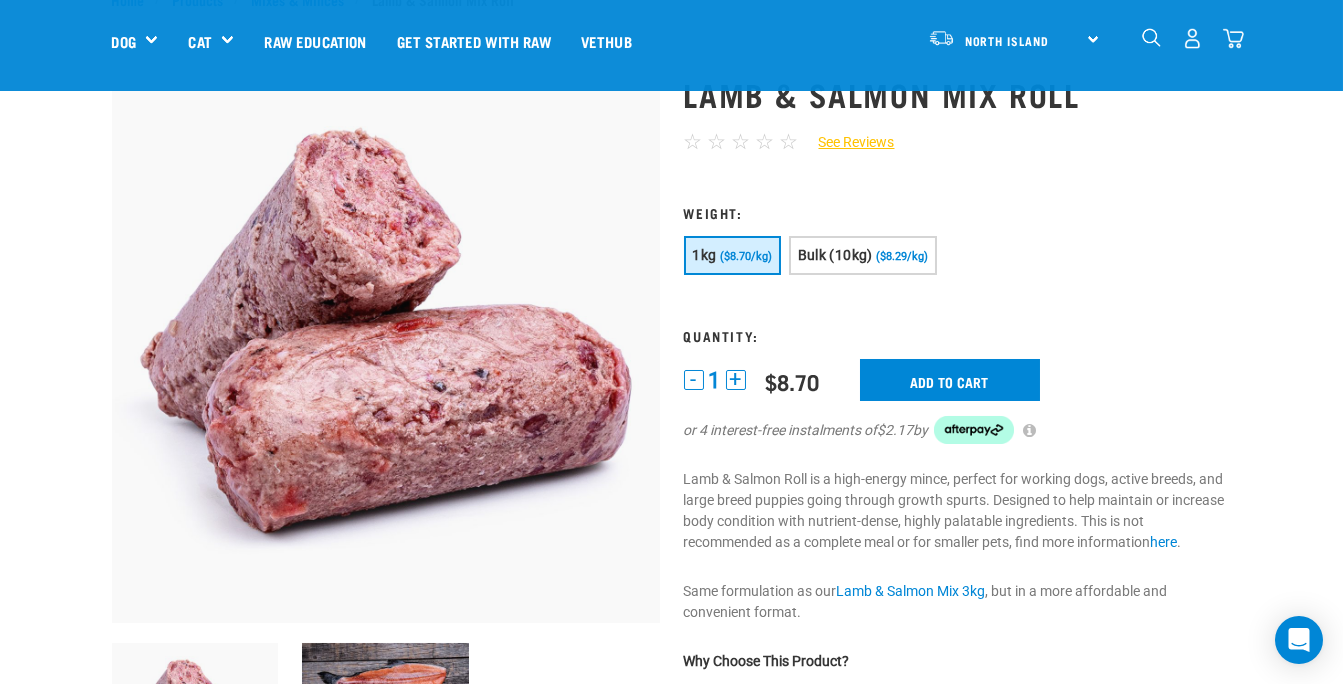 click on "Add to cart" at bounding box center (950, 380) 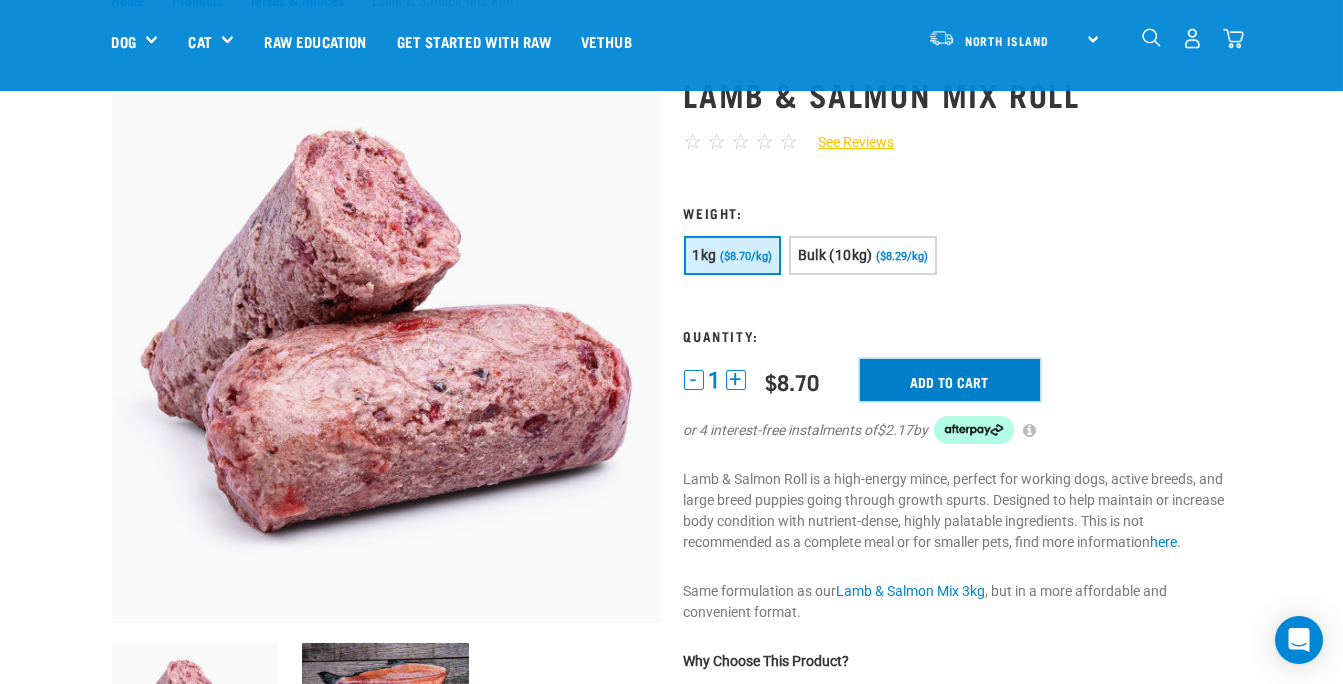 scroll, scrollTop: 0, scrollLeft: 0, axis: both 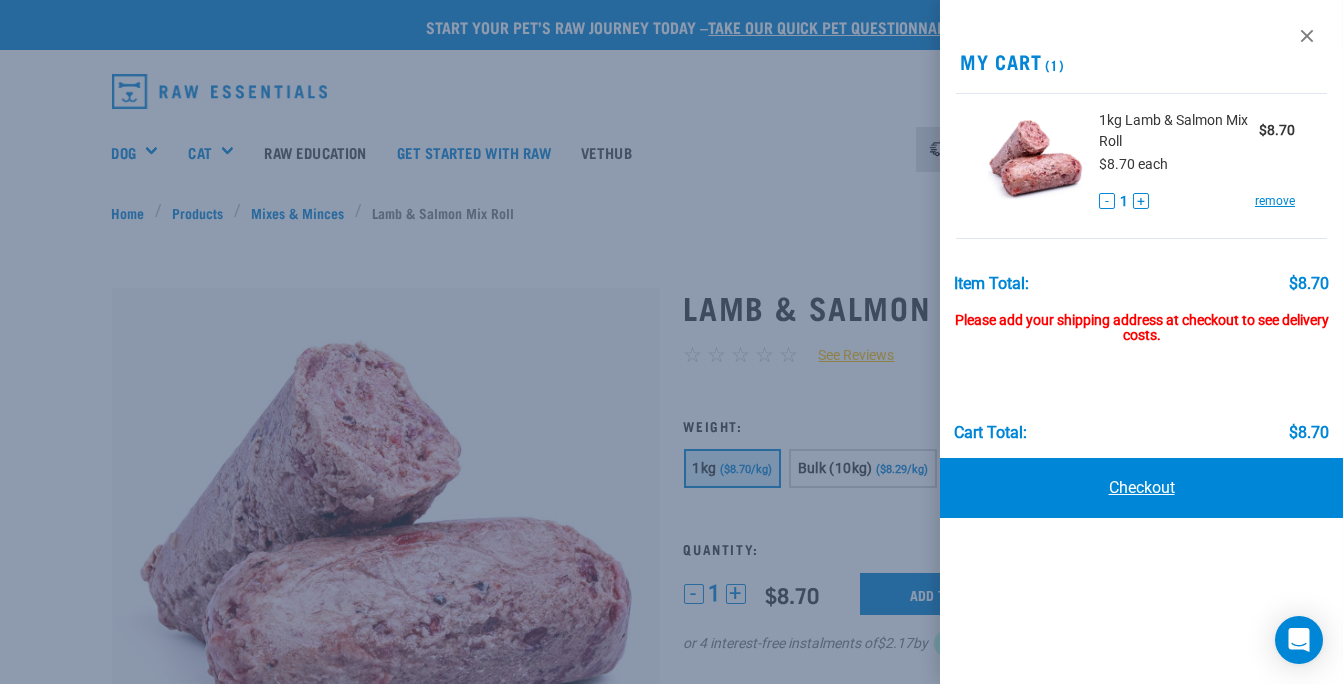click on "Checkout" at bounding box center (1141, 488) 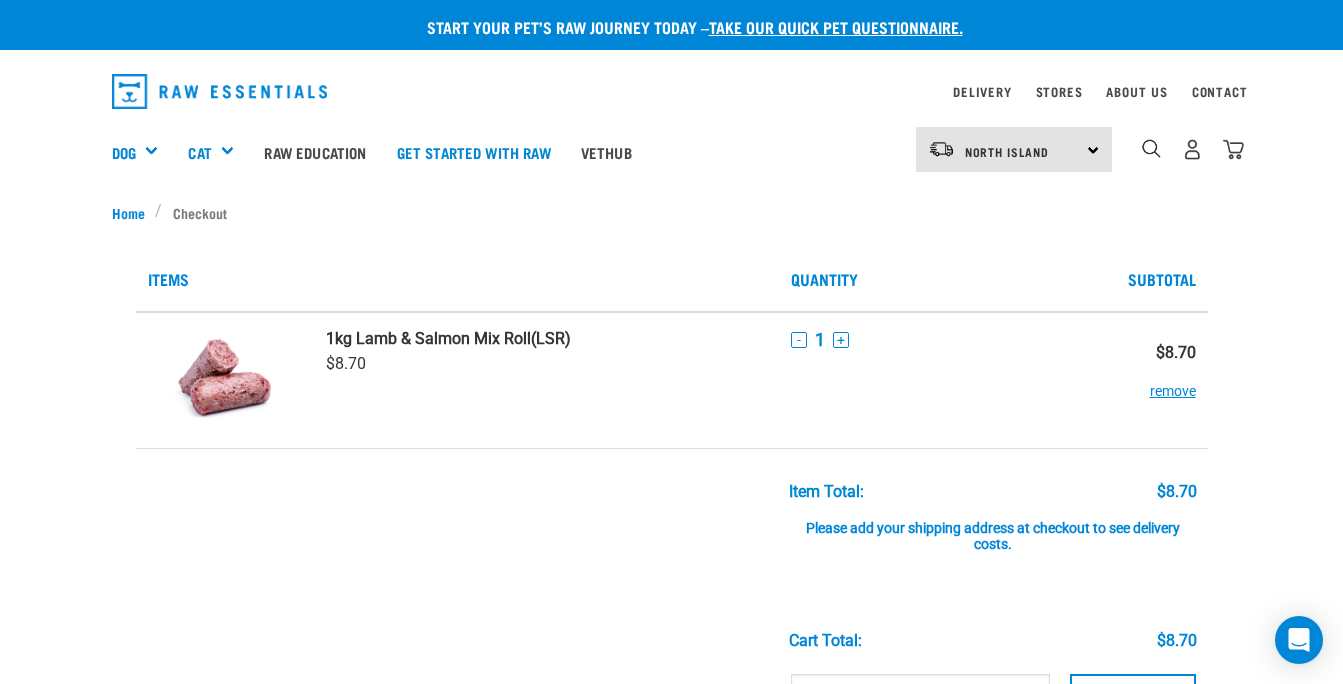 scroll, scrollTop: 0, scrollLeft: 0, axis: both 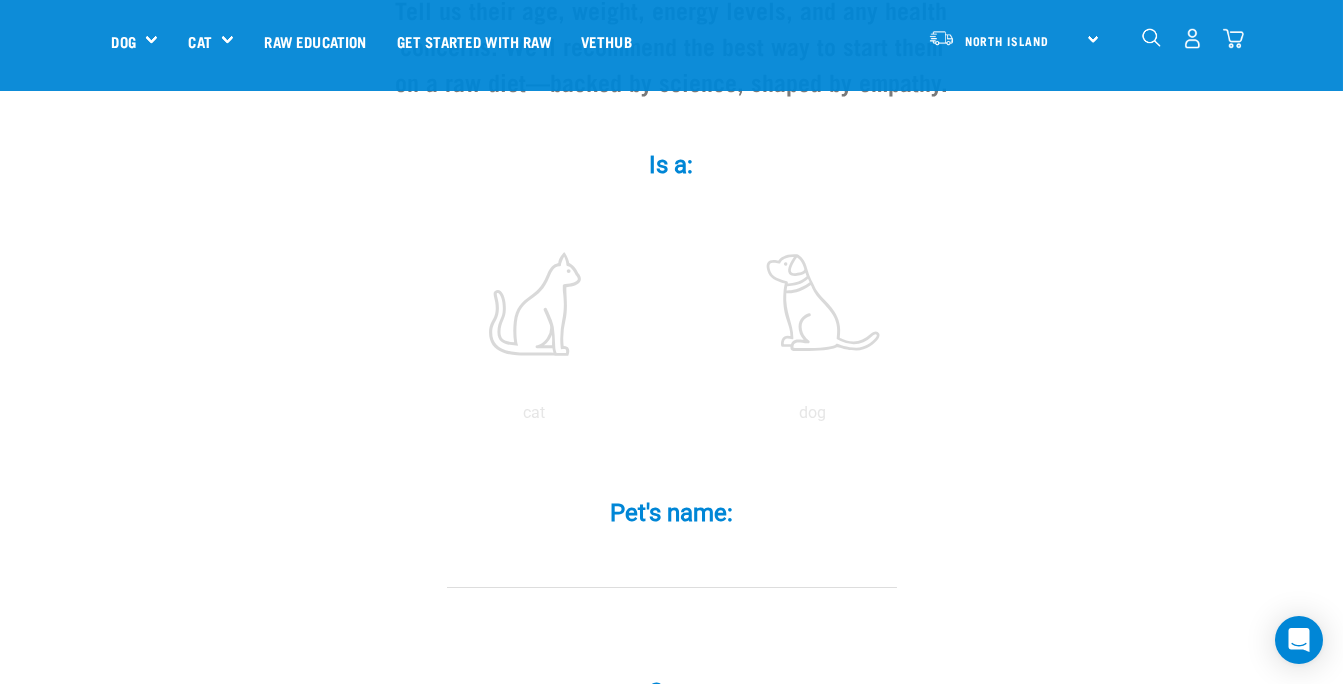 click at bounding box center (813, 304) 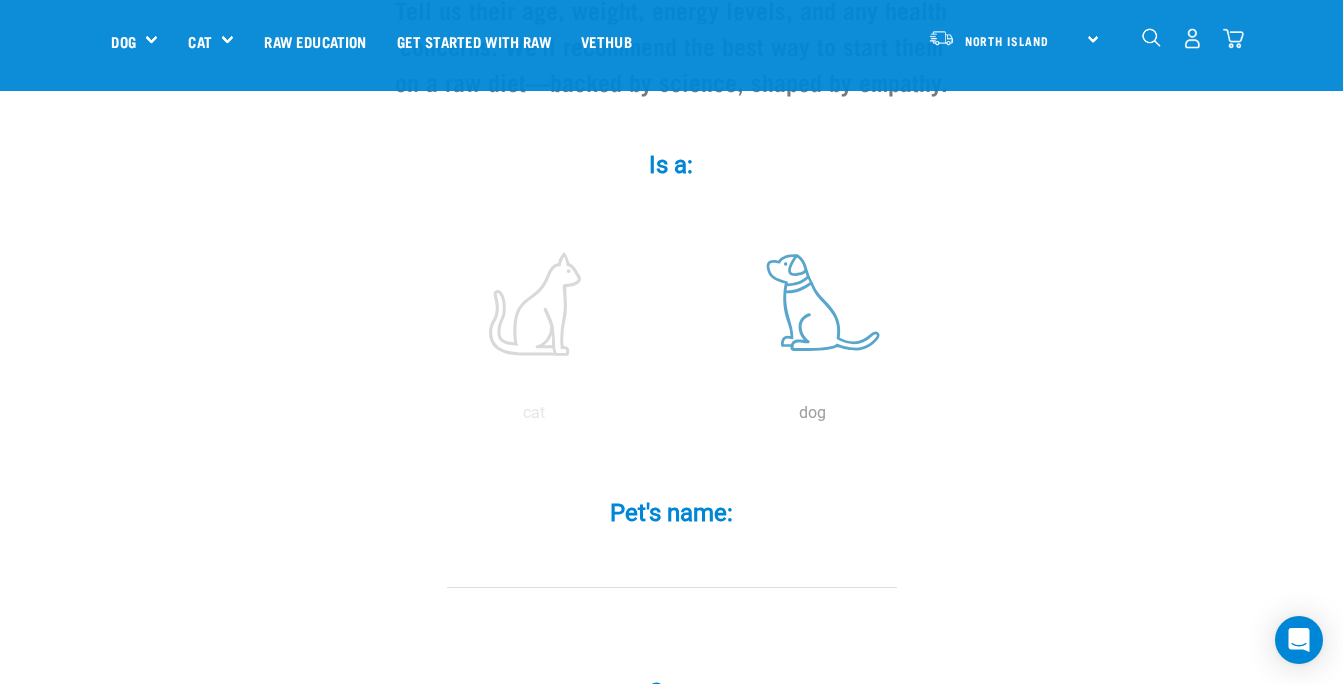 click at bounding box center [674, 418] 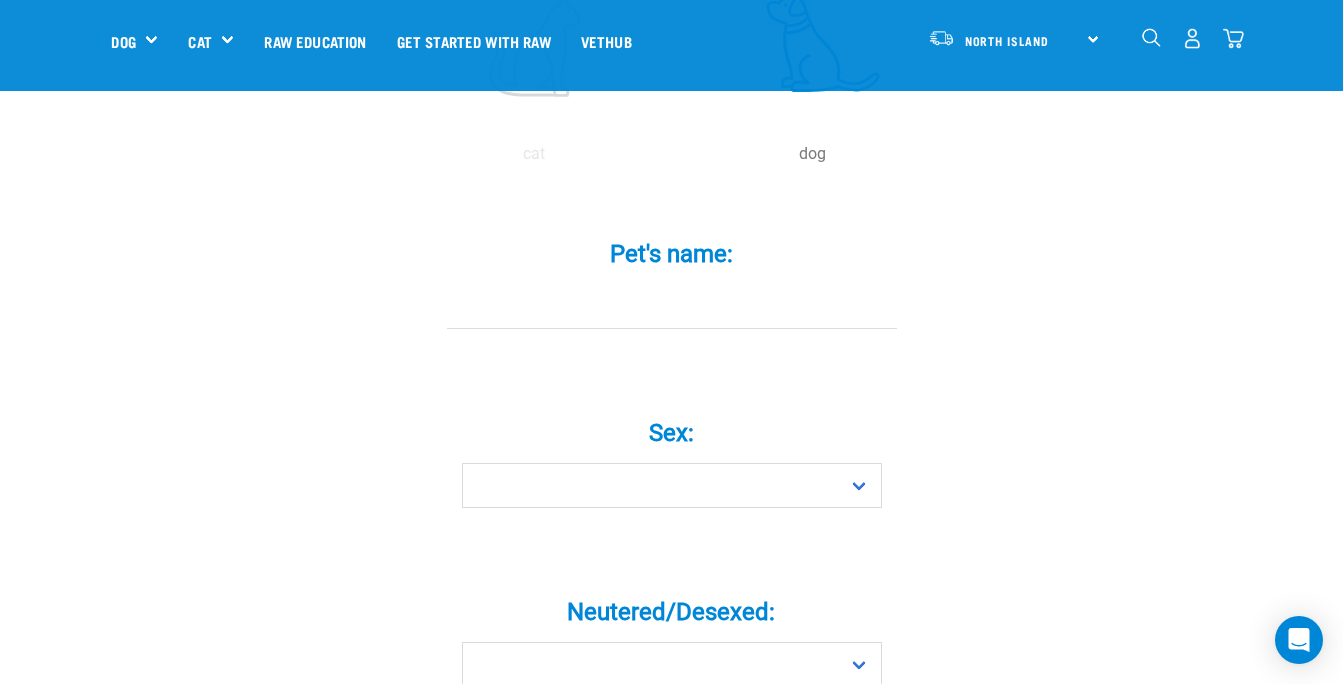 scroll, scrollTop: 548, scrollLeft: 0, axis: vertical 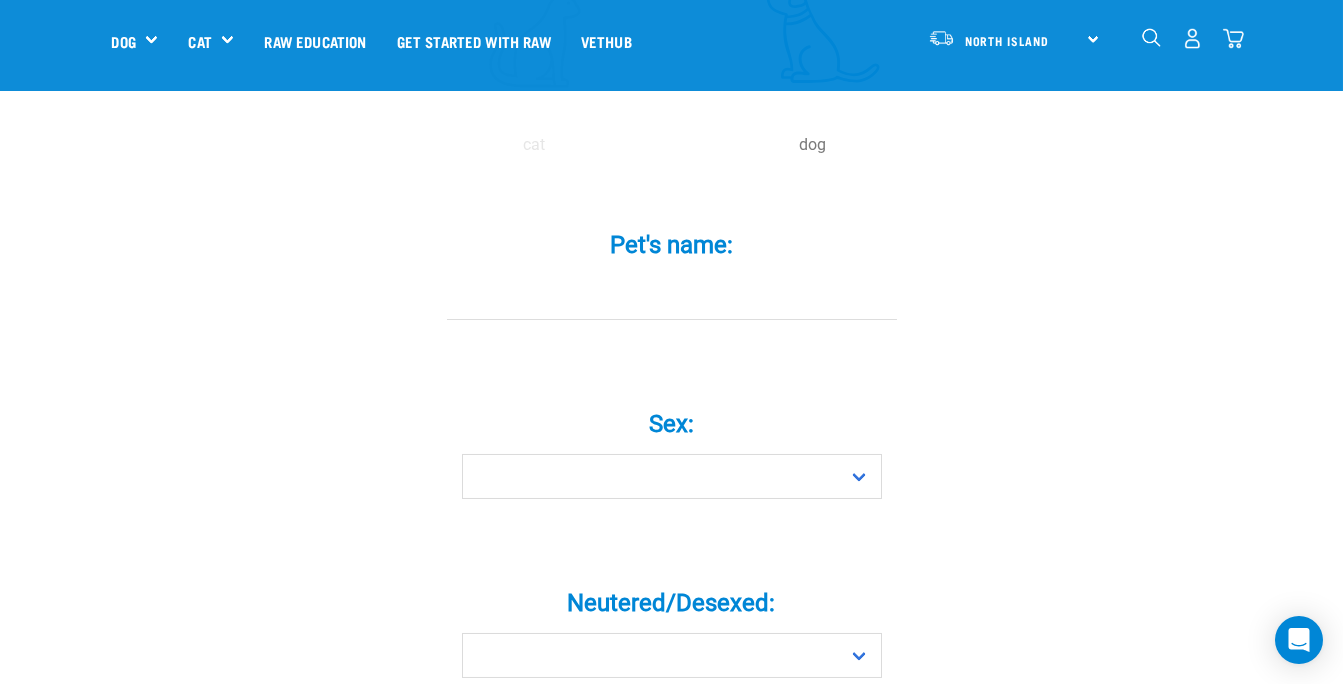click on "Pet's name: *" at bounding box center (672, 297) 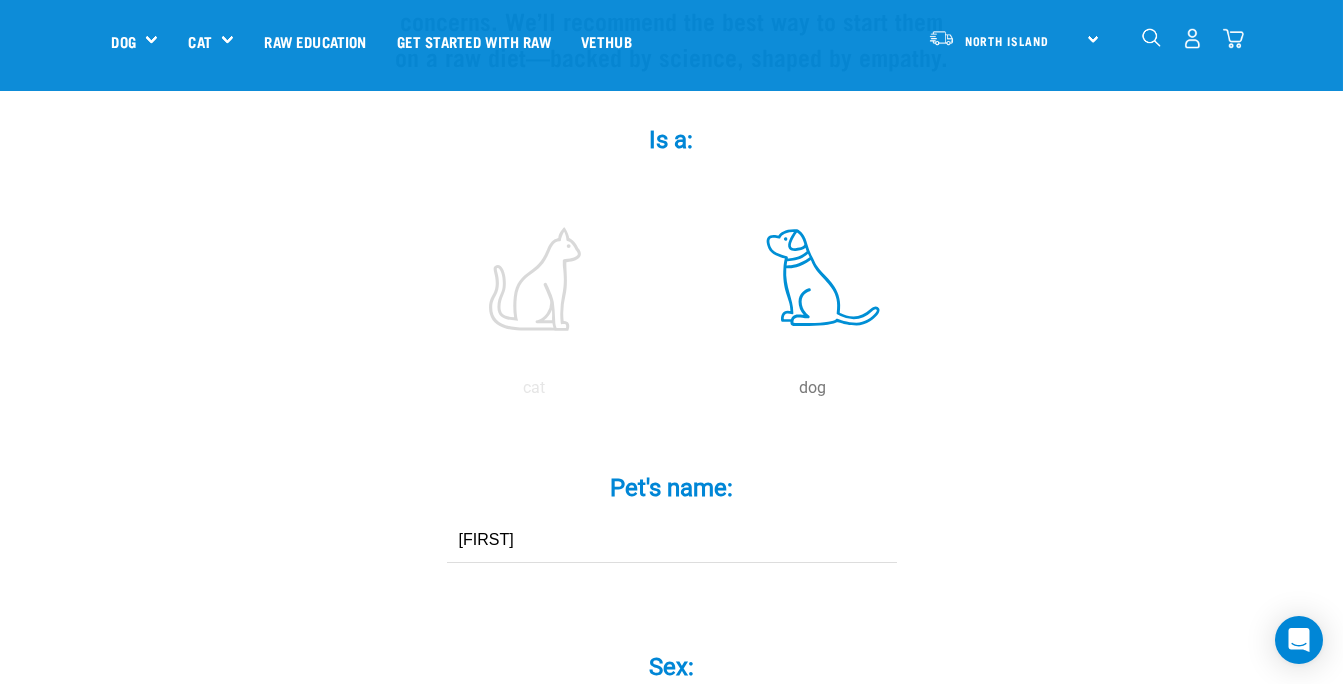 scroll, scrollTop: 0, scrollLeft: 0, axis: both 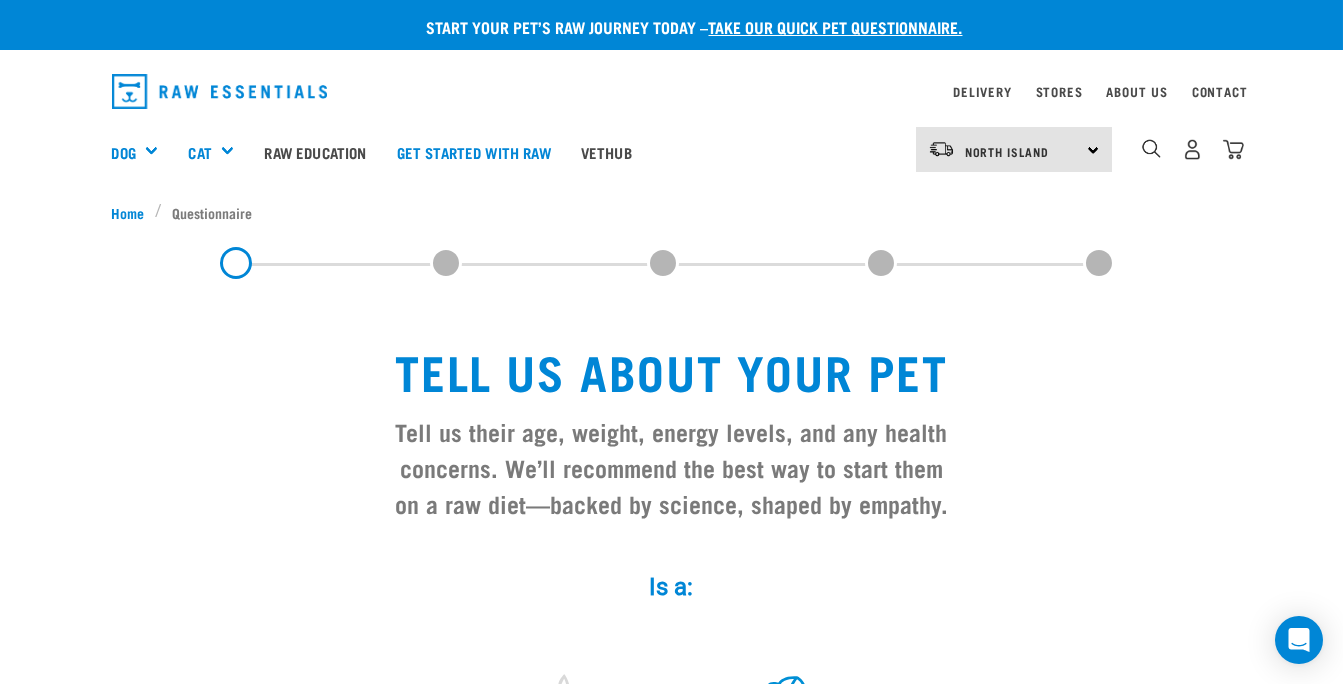 click on "Raw Education" at bounding box center [315, 152] 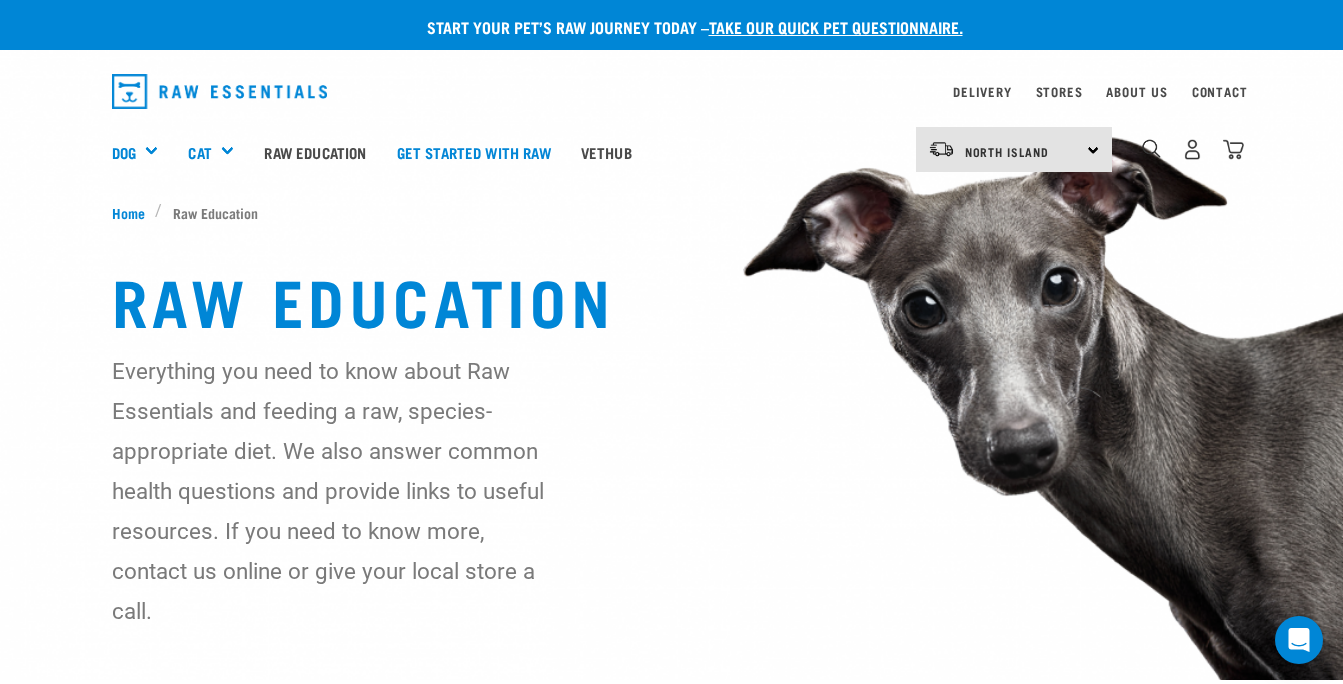 scroll, scrollTop: 0, scrollLeft: 0, axis: both 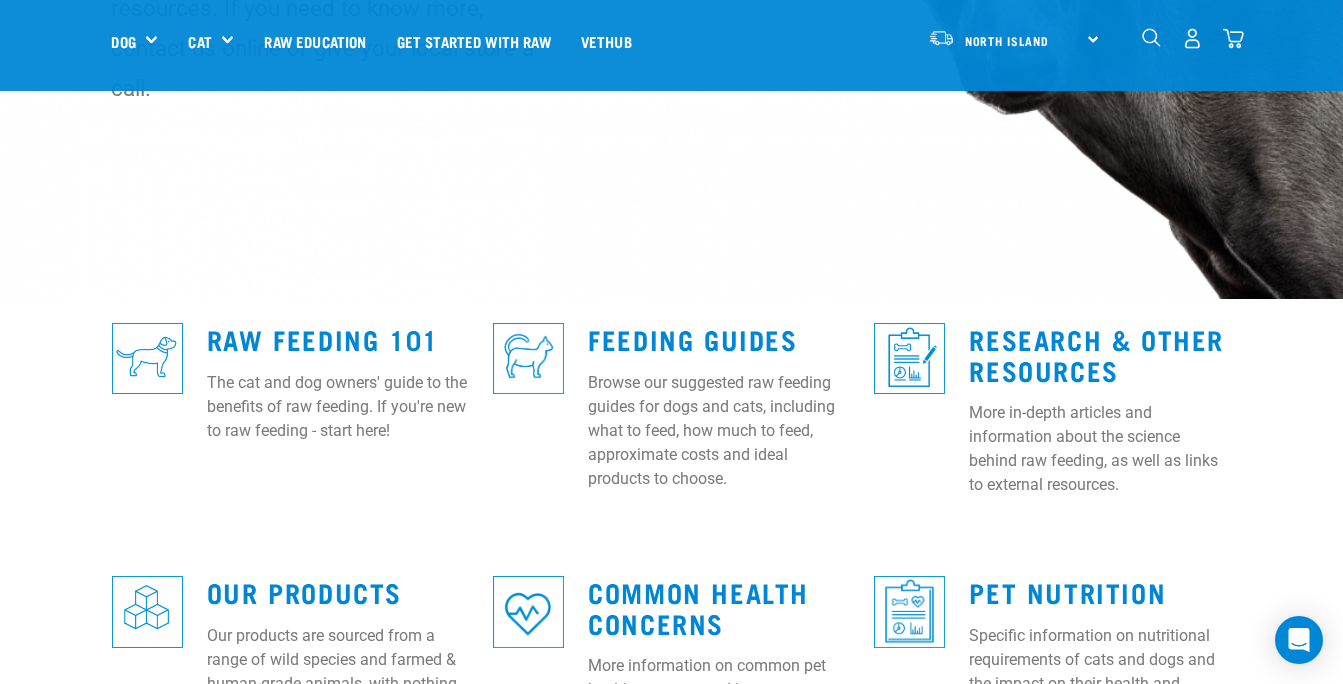 click on "Feeding Guides" at bounding box center [692, 338] 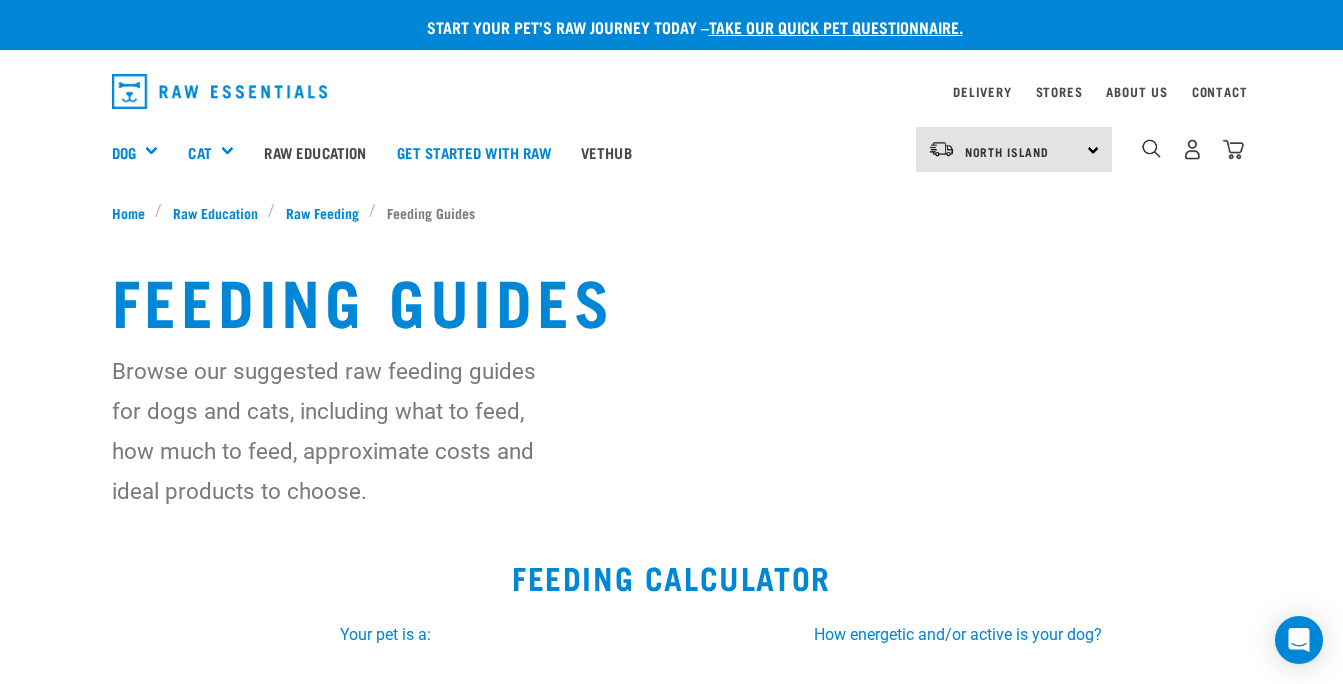 scroll, scrollTop: 174, scrollLeft: 0, axis: vertical 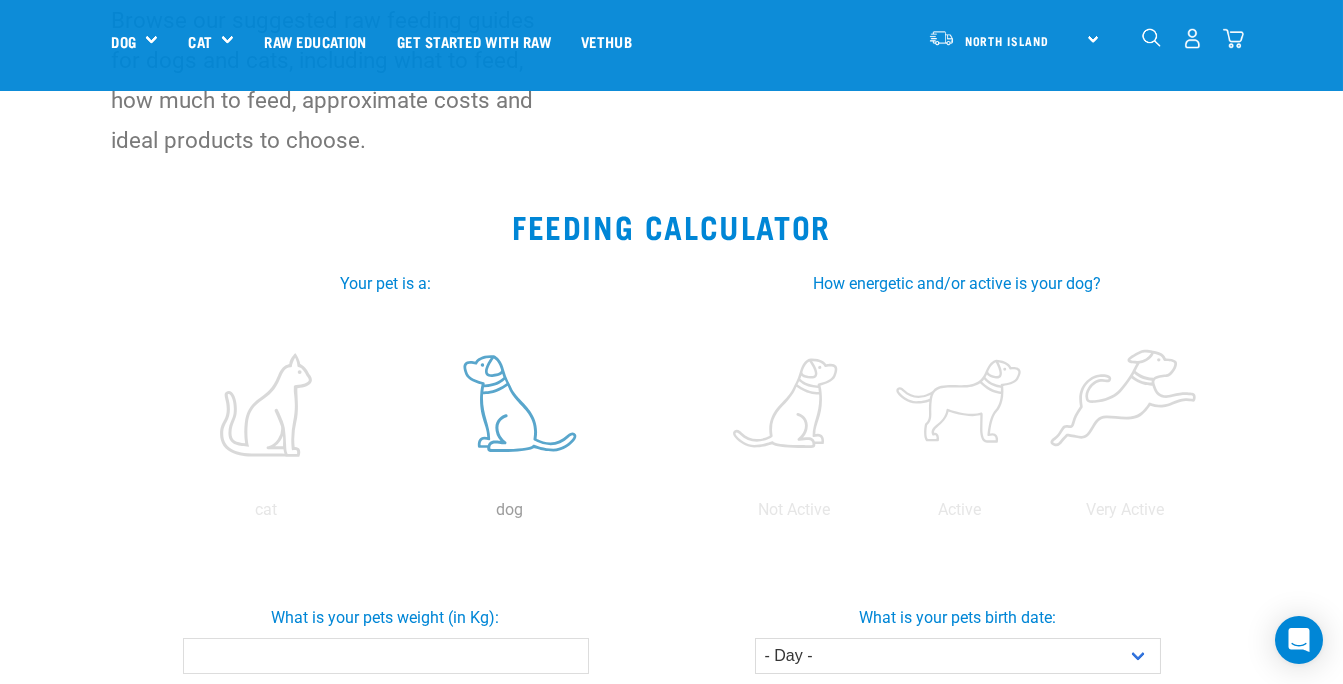click at bounding box center (510, 405) 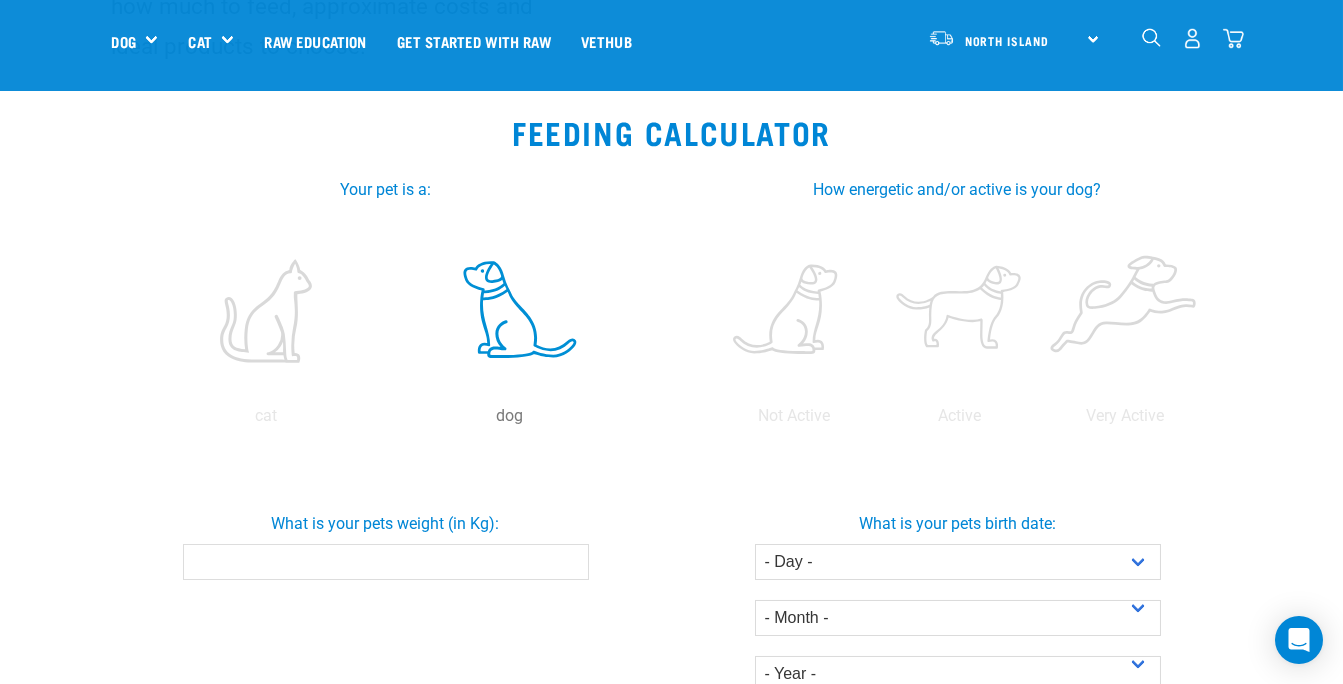 scroll, scrollTop: 304, scrollLeft: 0, axis: vertical 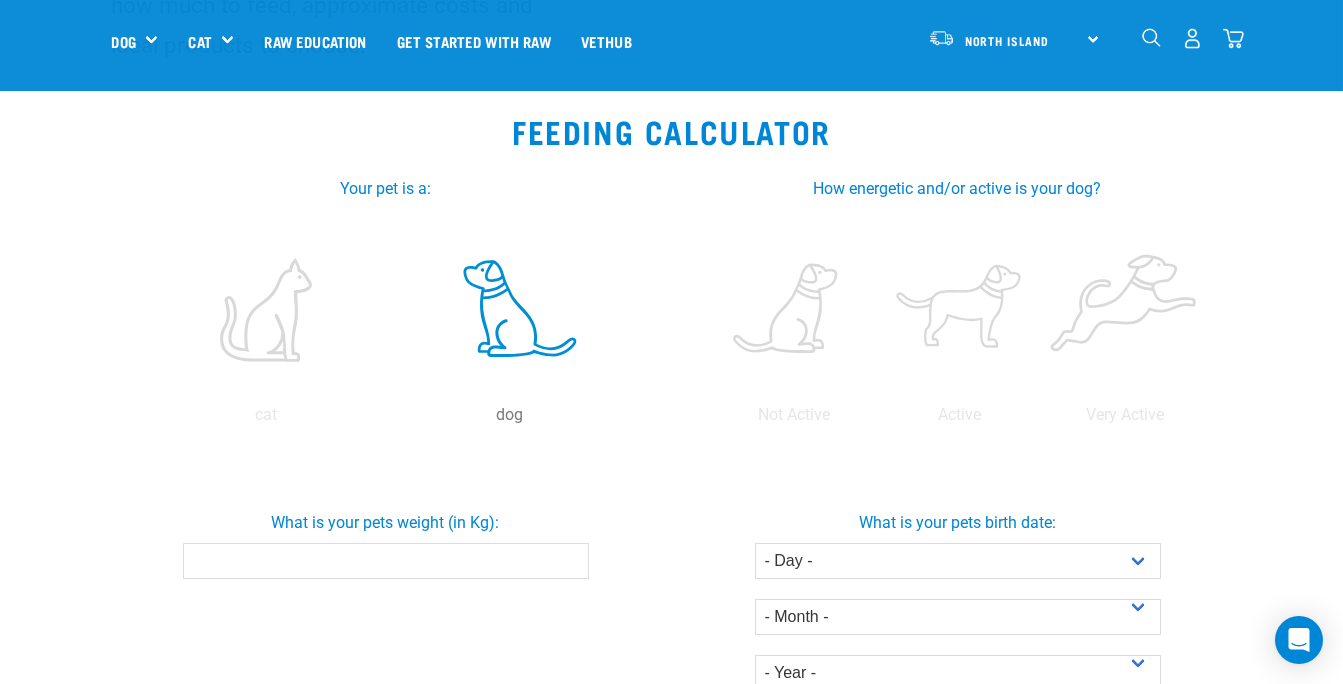 click at bounding box center (959, 310) 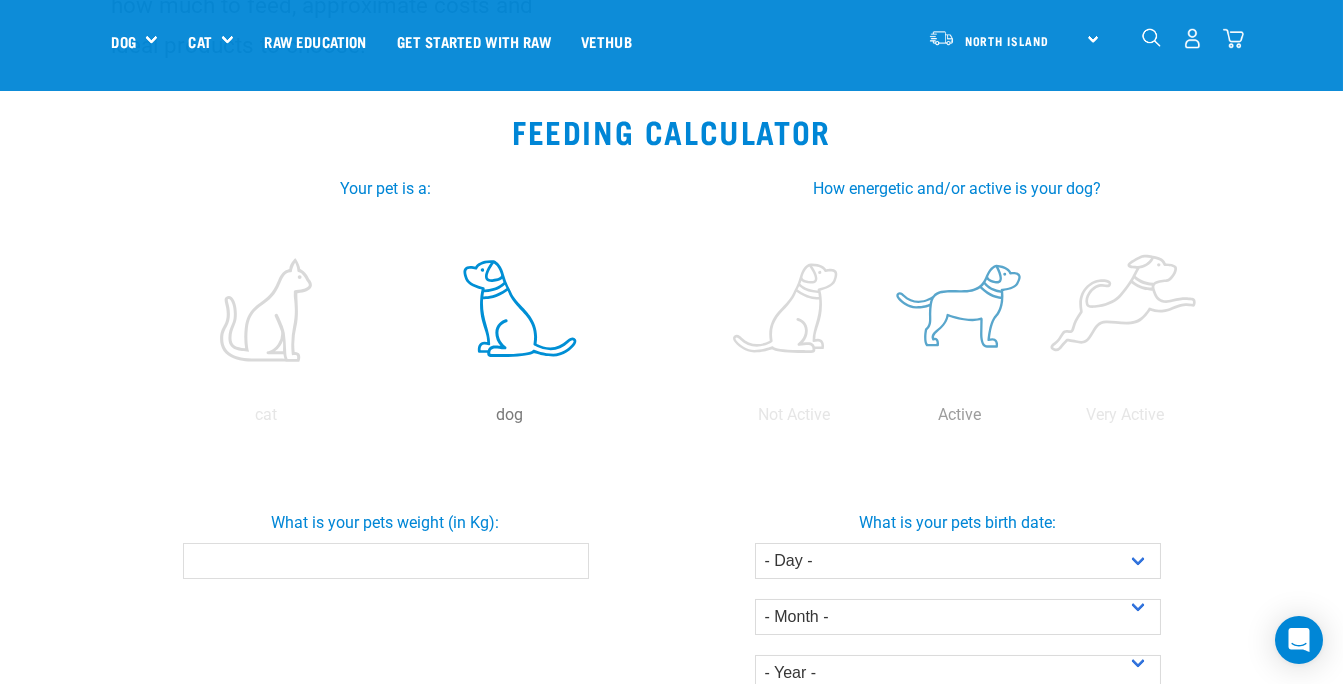 click at bounding box center (877, 420) 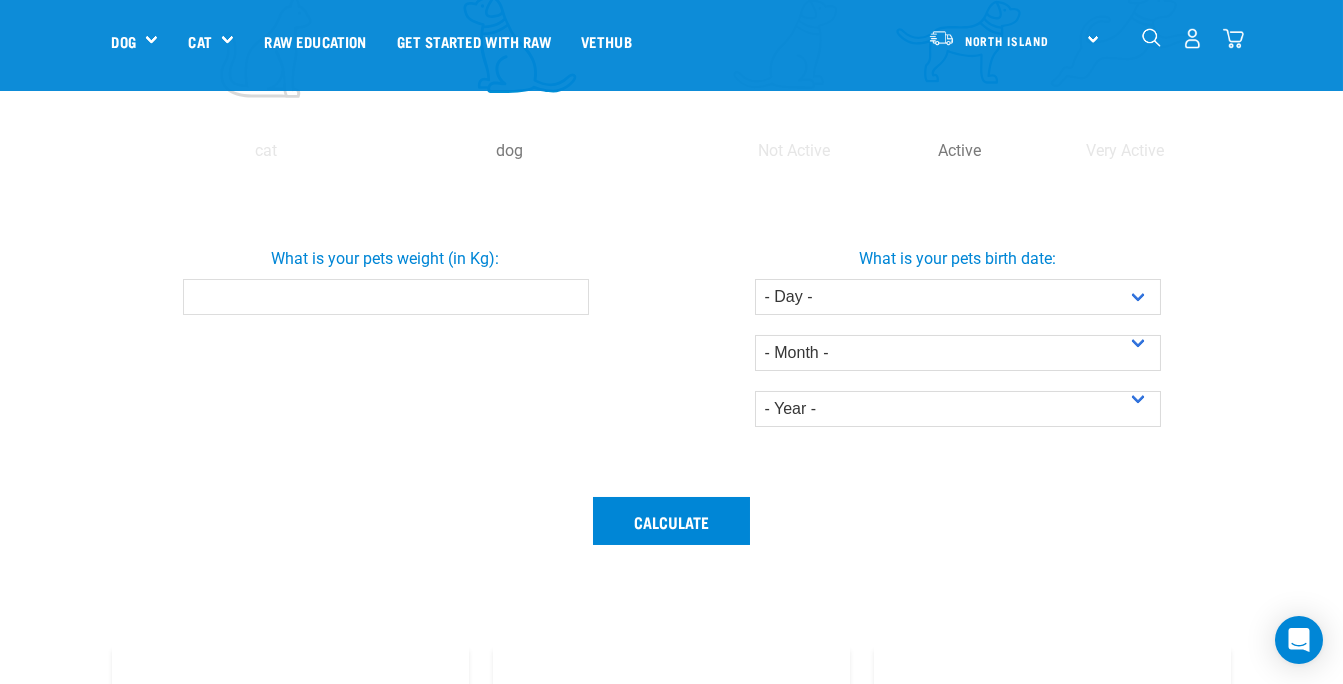 scroll, scrollTop: 573, scrollLeft: 0, axis: vertical 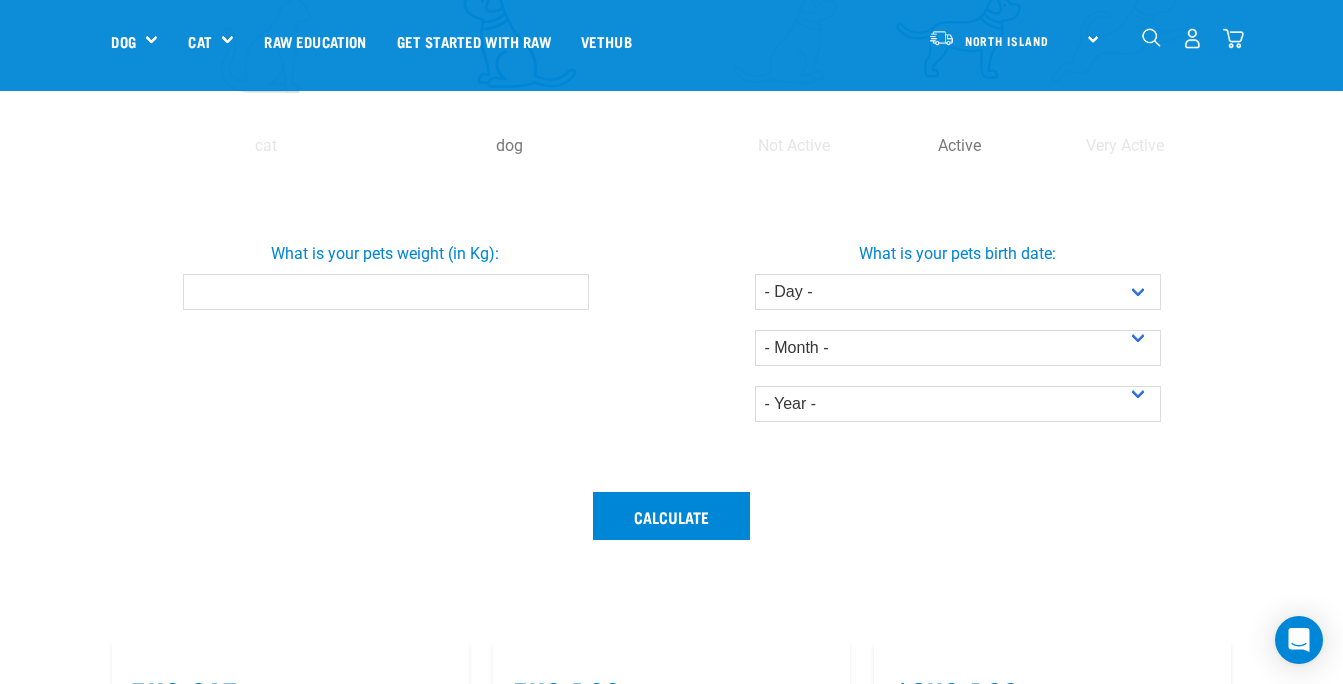 click on "What is your pets weight (in Kg):" at bounding box center [386, 292] 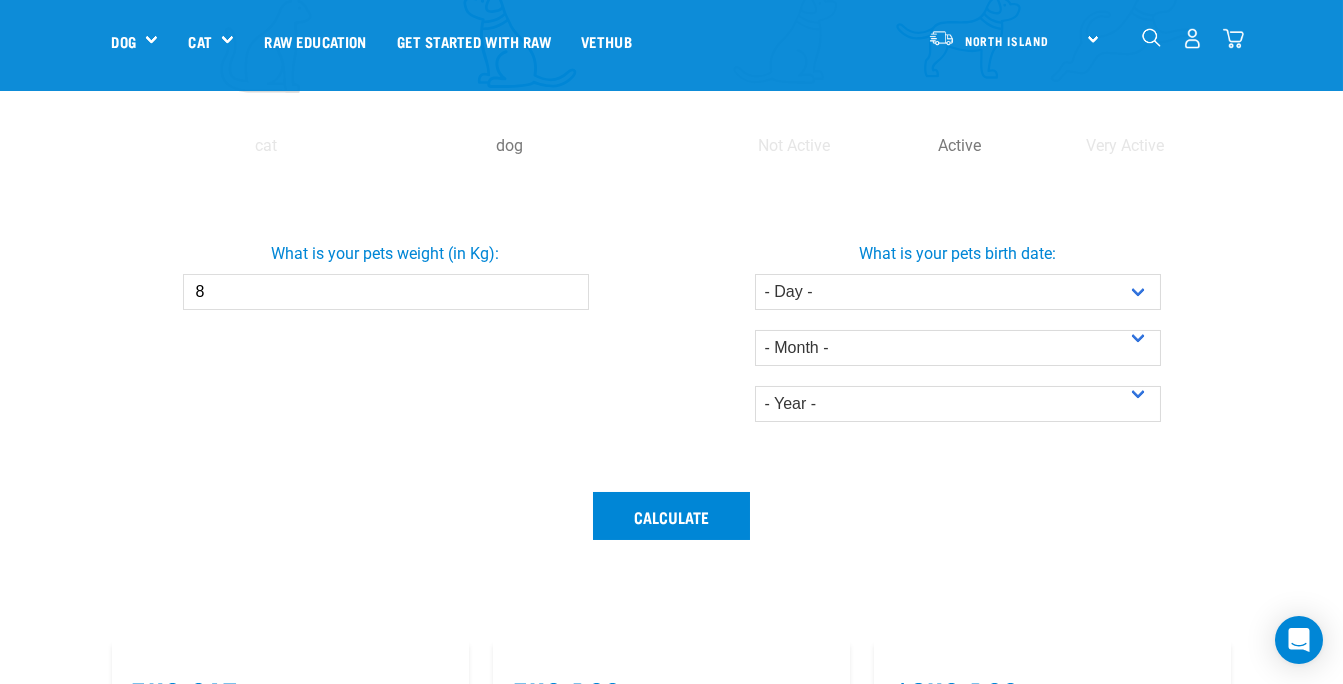 type on "8" 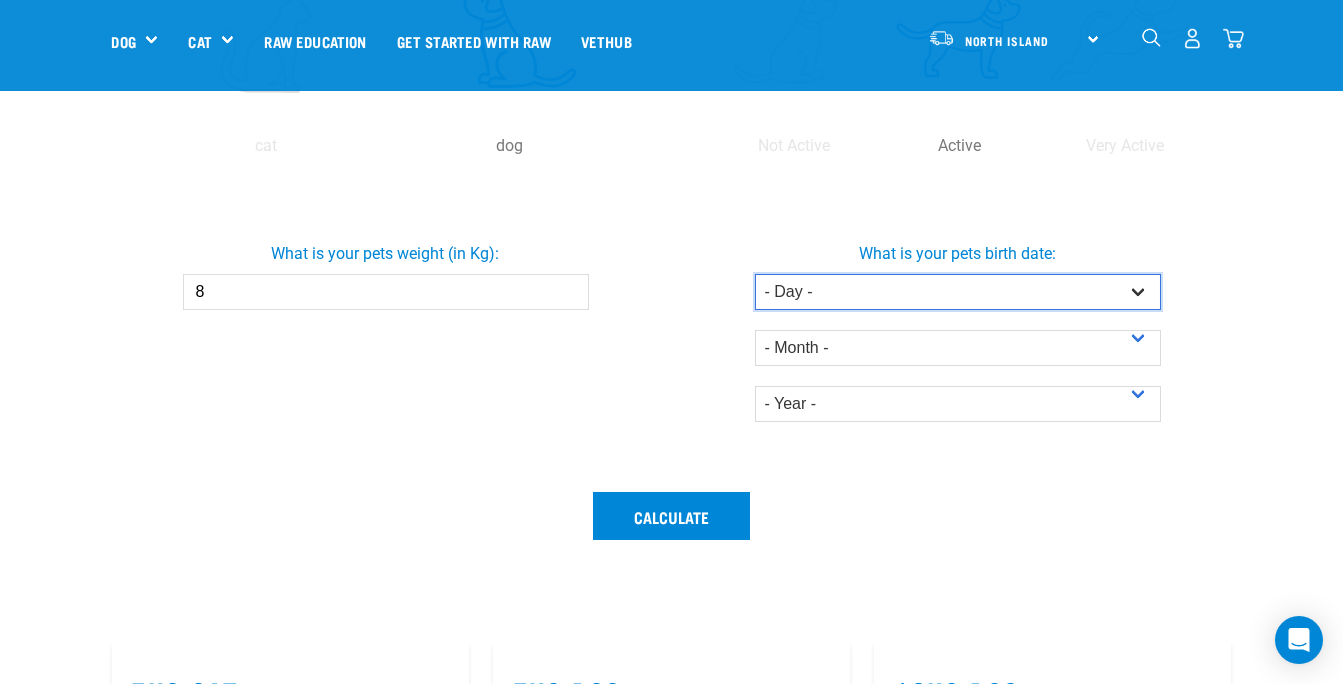 click on "- Day -
1
2
3
4
5
6
7
8
9
10
11
12
13 14 15 16 17 18 19 20 21 22 23 24 25 26 27" at bounding box center (958, 292) 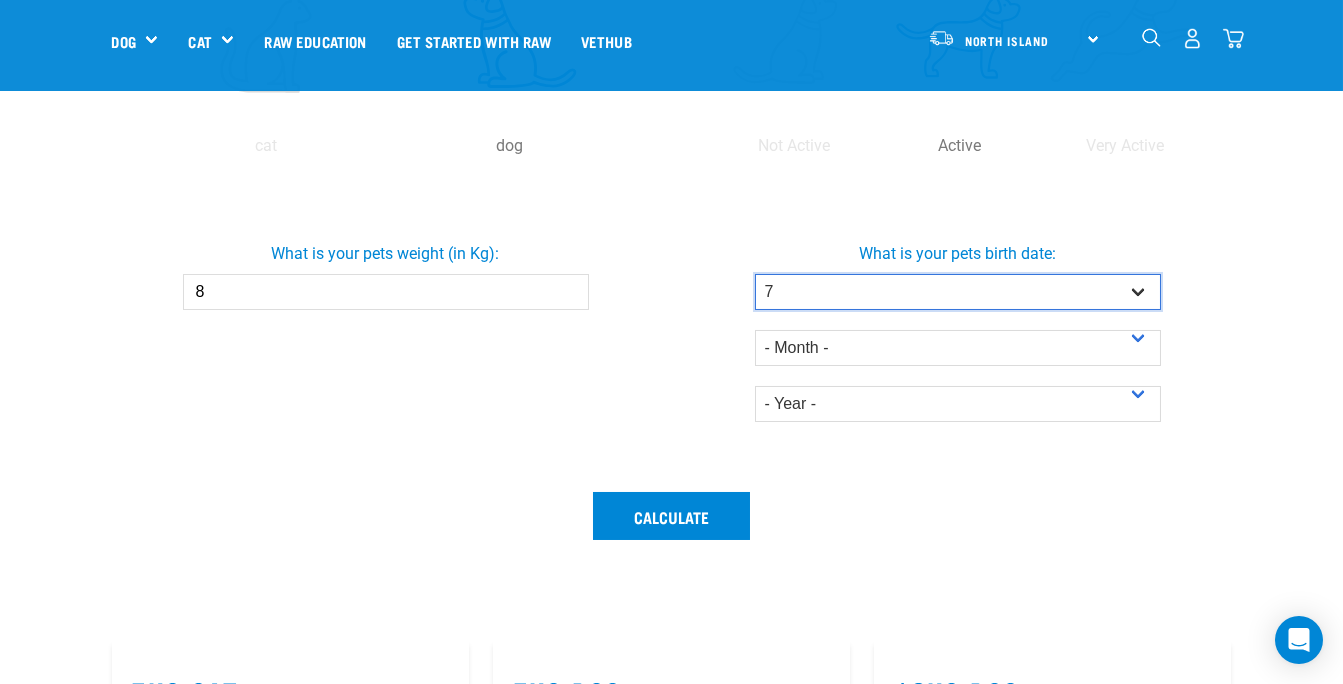 click on "- Day -
1
2
3
4
5
6
7
8
9
10
11
12
13 14 15 16 17 18 19 20 21 22 23 24 25 26 27" at bounding box center [958, 292] 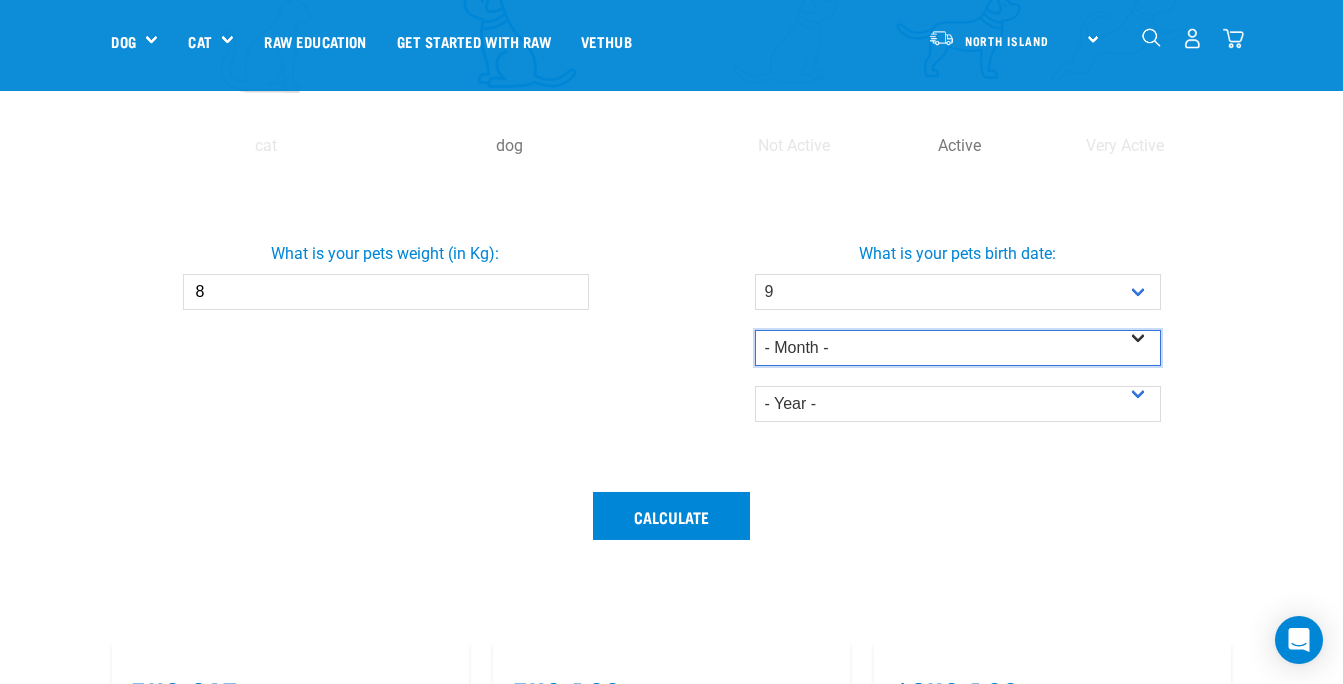 click on "- Month -
January
February
March
April
May
June
July
August September October November December" at bounding box center (958, 348) 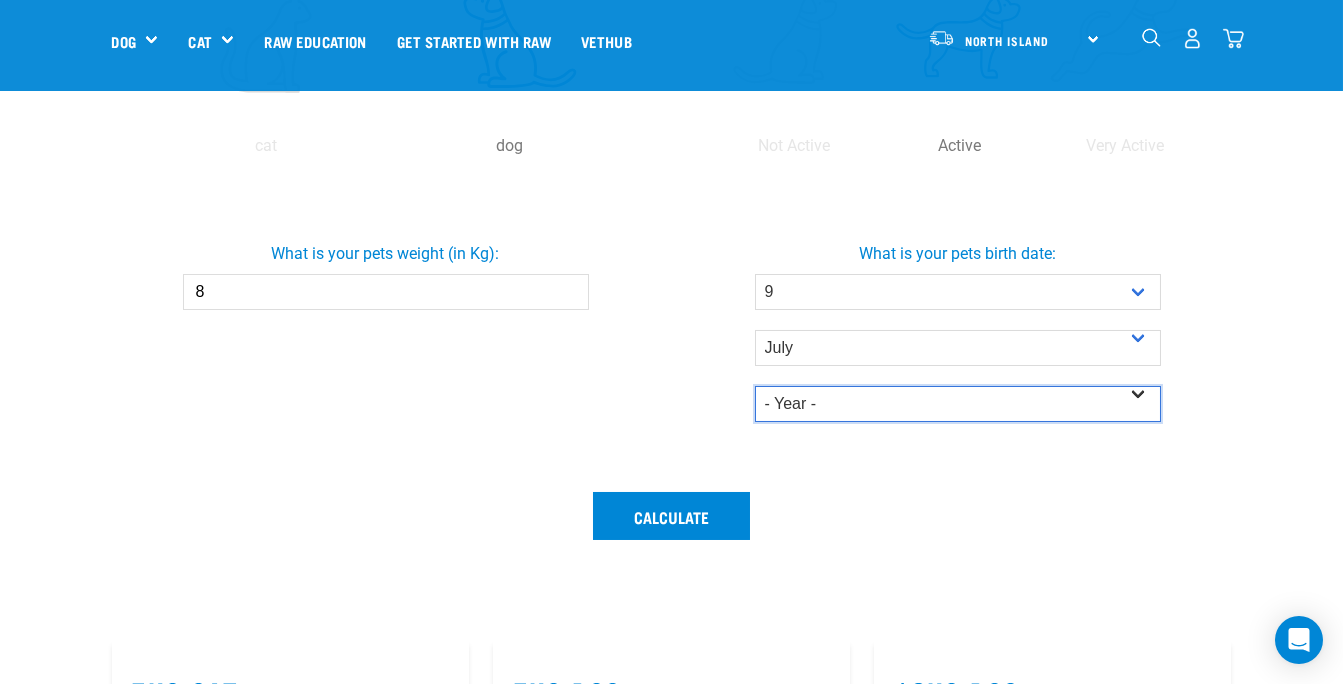 click on "- Year -
2025
2024
2023
2022
2021
2020
2019
2018
2017 2016 2015 2014" at bounding box center [958, 404] 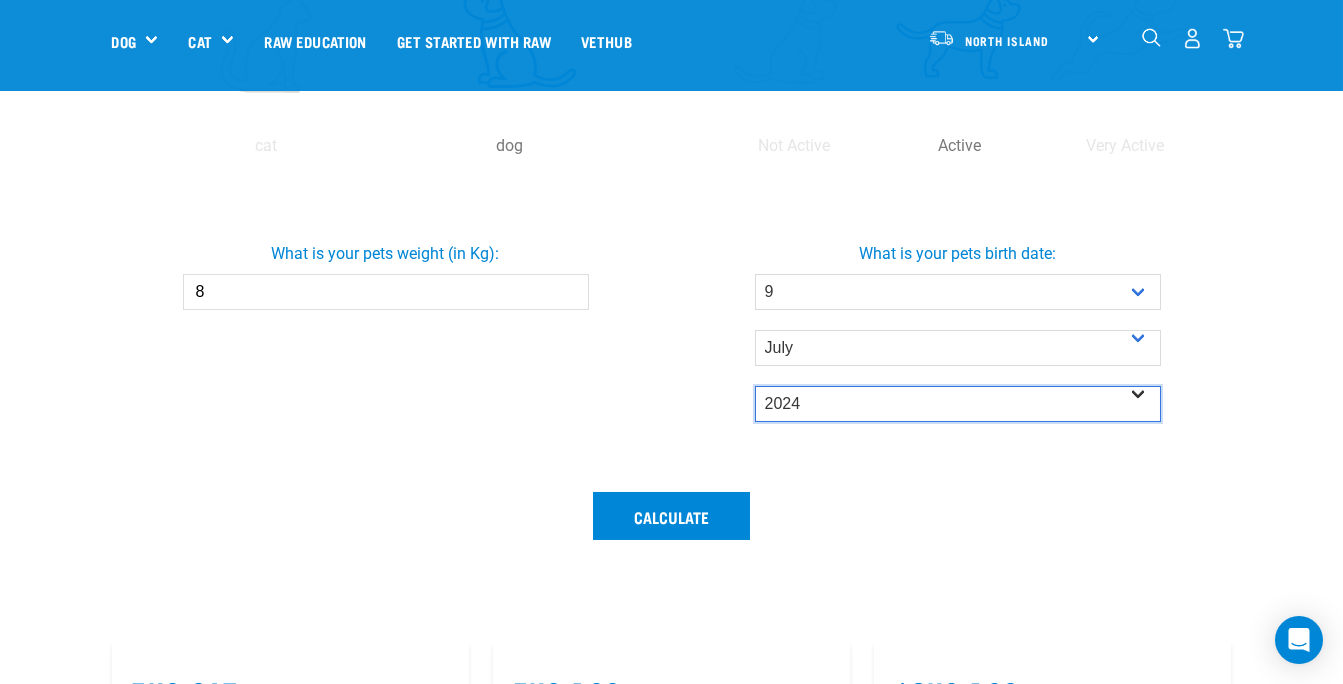 click on "Calculate" at bounding box center [671, 516] 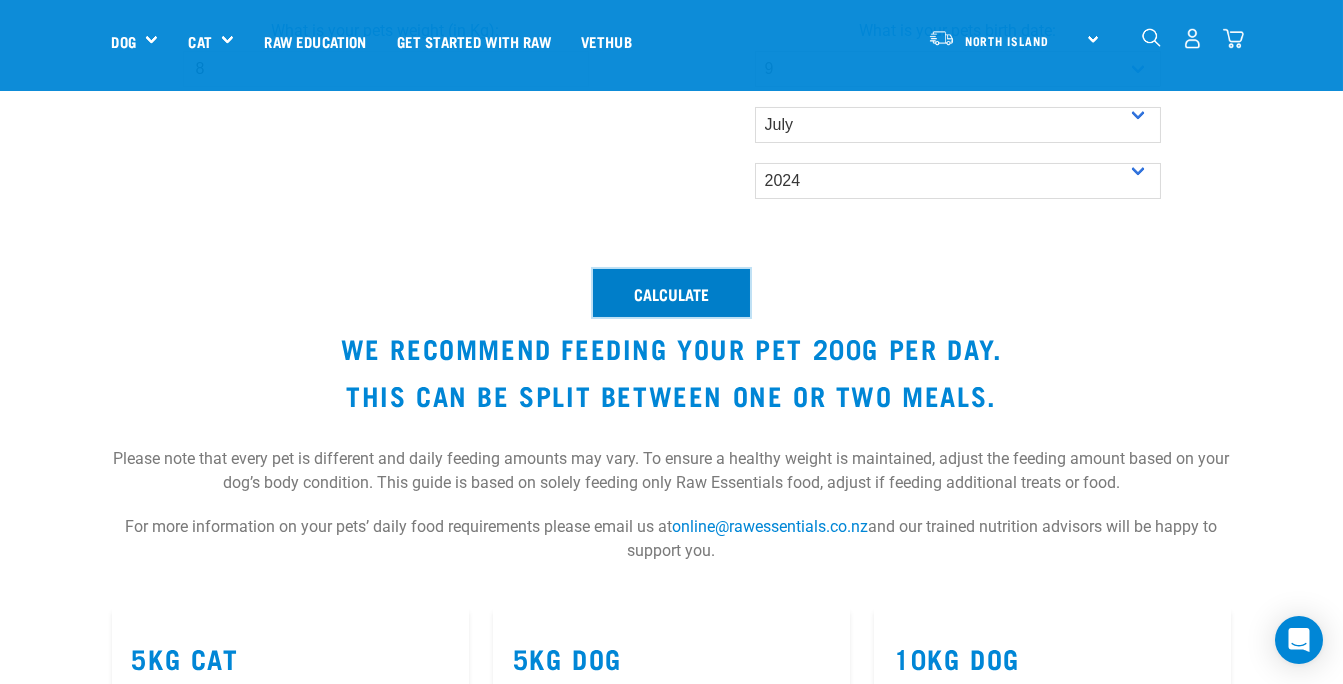 scroll, scrollTop: 795, scrollLeft: 0, axis: vertical 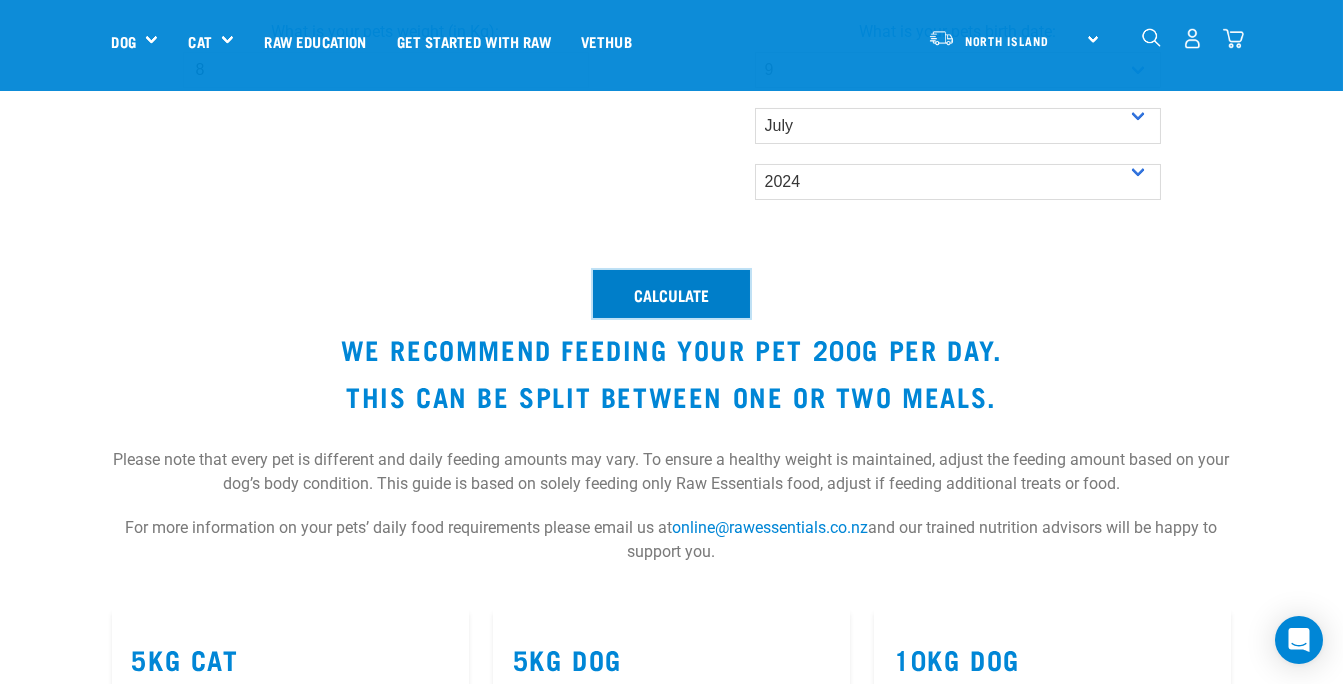 click on "Calculate" at bounding box center [671, 294] 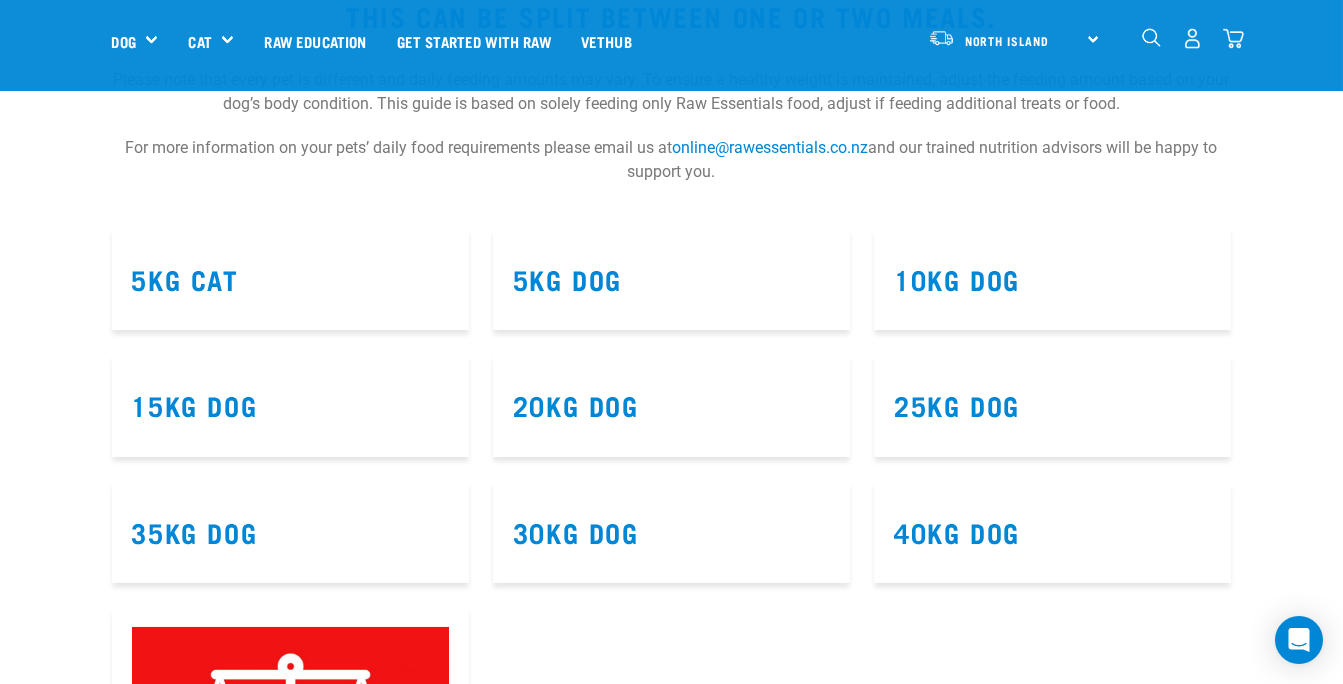 scroll, scrollTop: 1186, scrollLeft: 0, axis: vertical 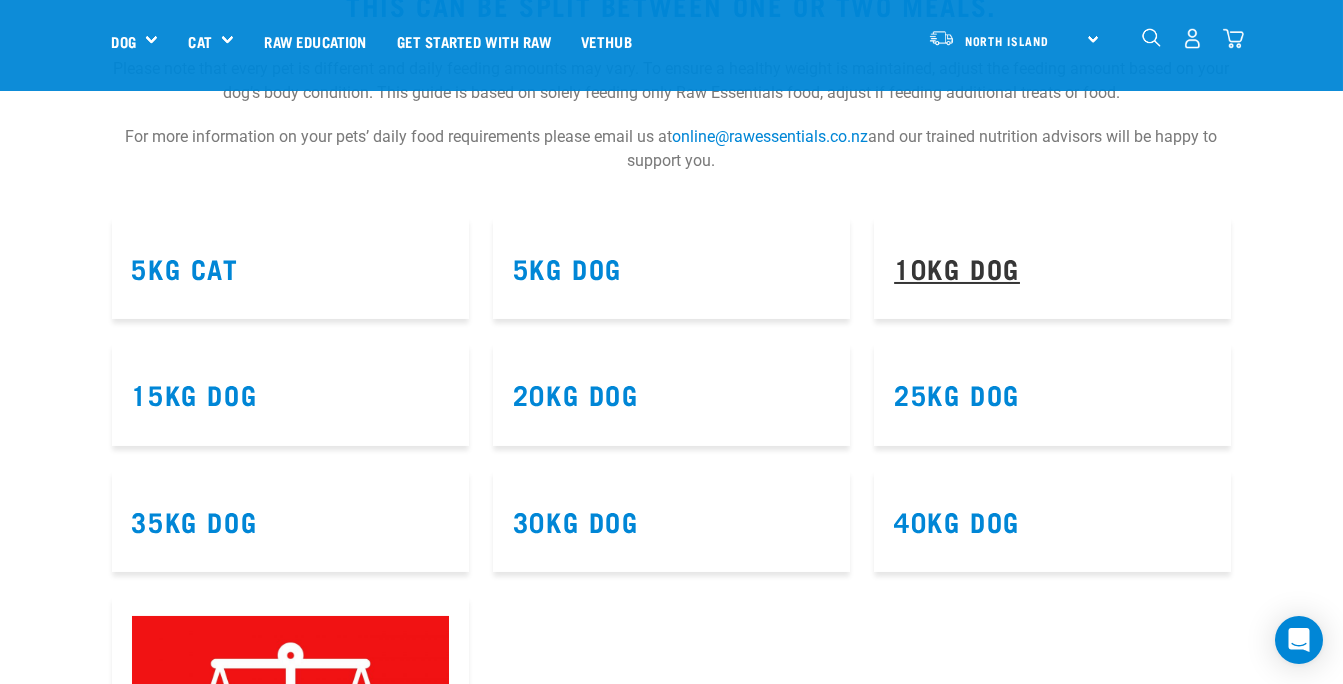 click on "10kg Dog" at bounding box center [957, 267] 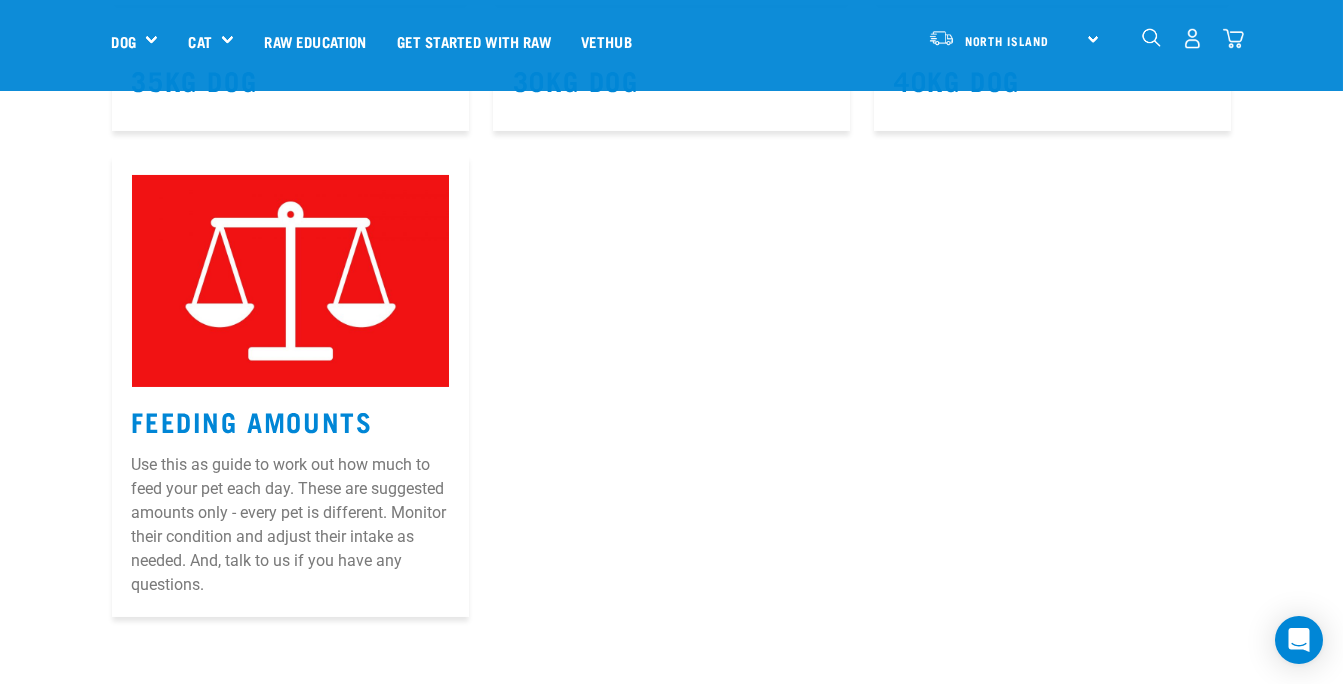 scroll, scrollTop: 1653, scrollLeft: 0, axis: vertical 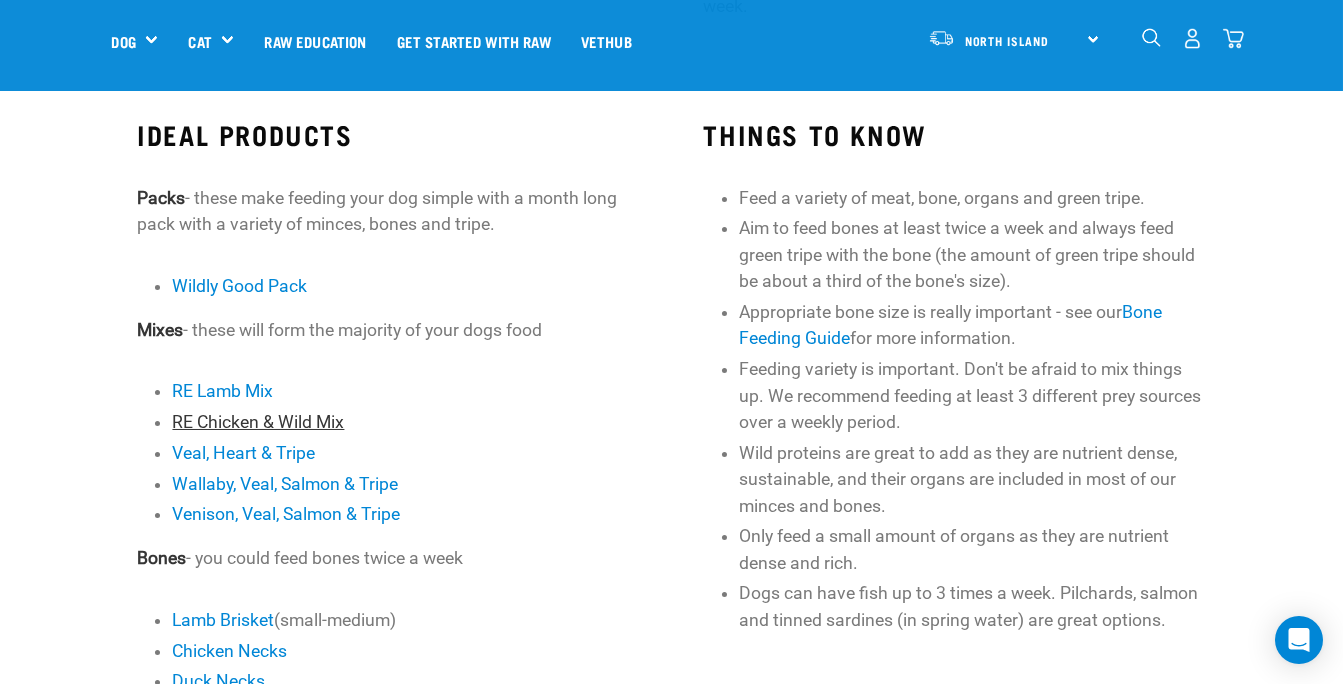 click on "RE Chicken & Wild Mix" at bounding box center (258, 422) 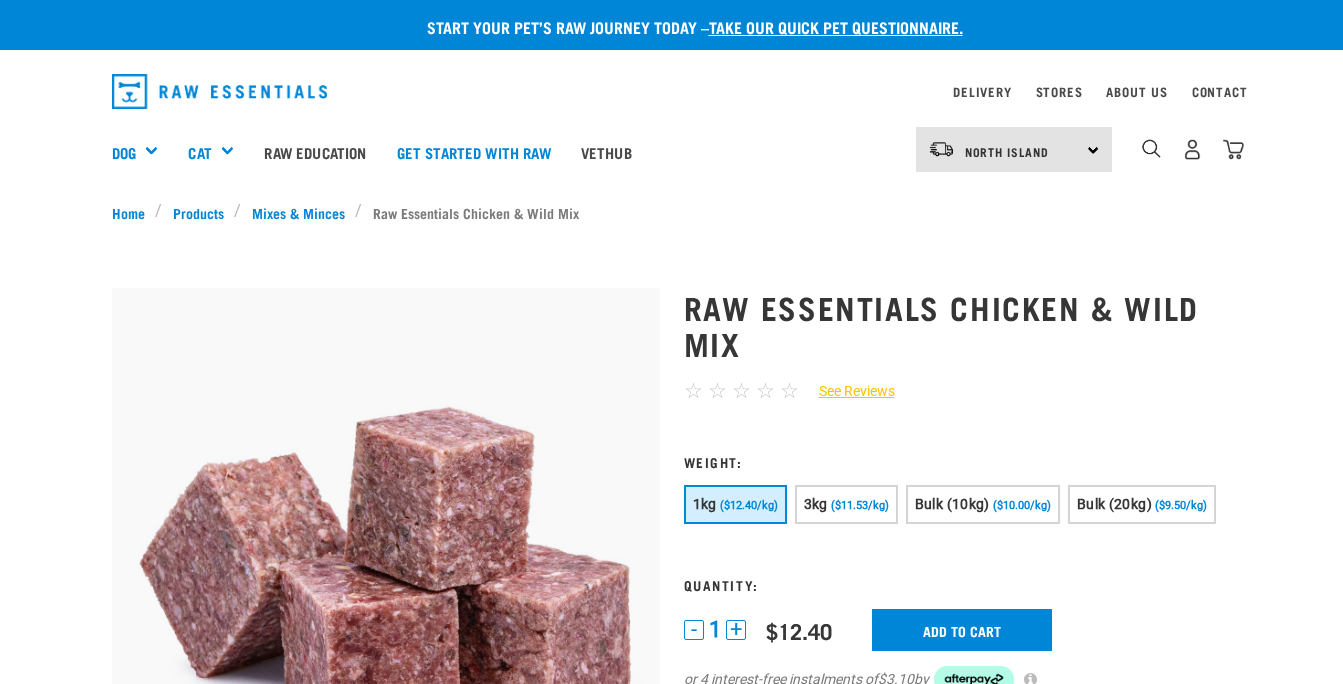 scroll, scrollTop: 0, scrollLeft: 0, axis: both 